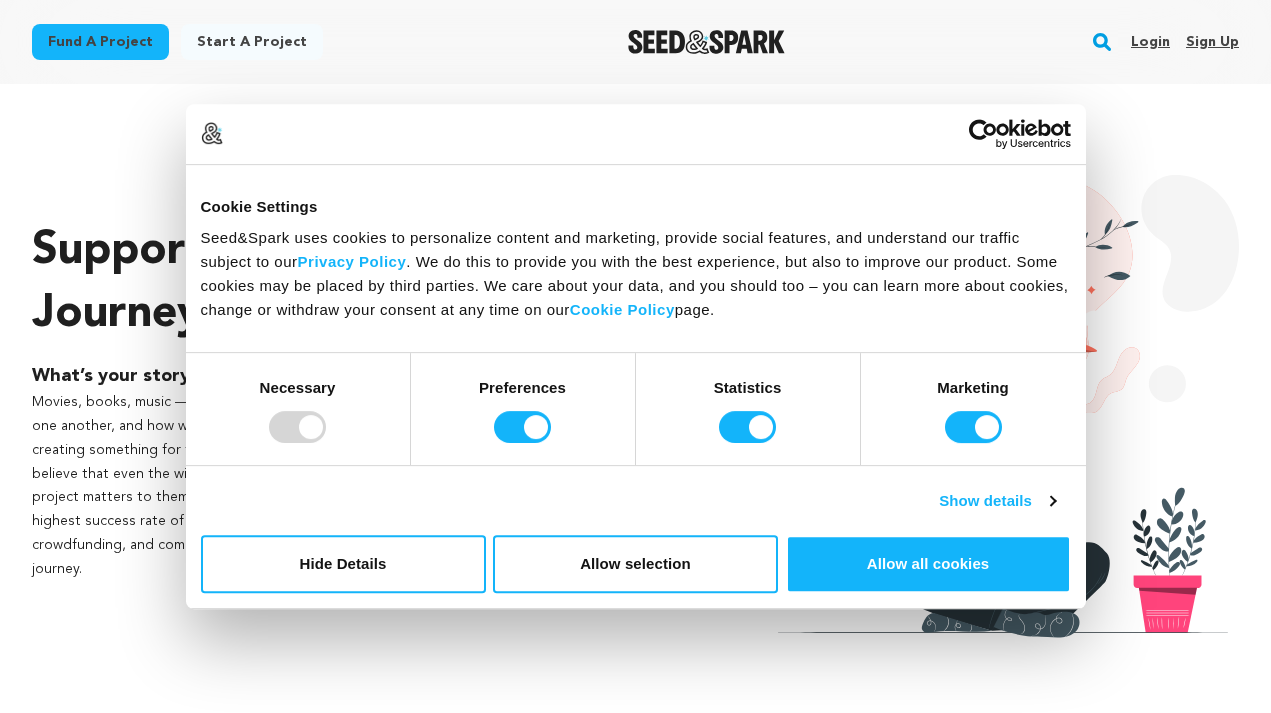 scroll, scrollTop: 0, scrollLeft: 0, axis: both 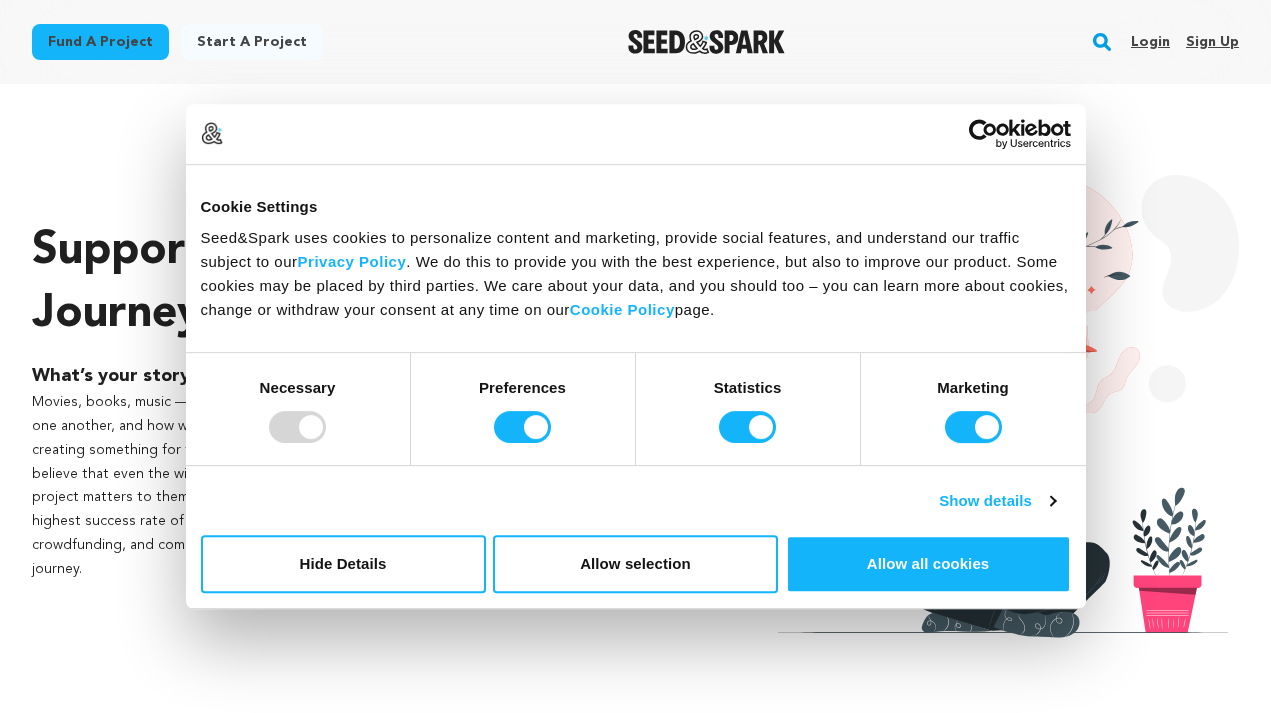 click on "Fund a project" at bounding box center [100, 42] 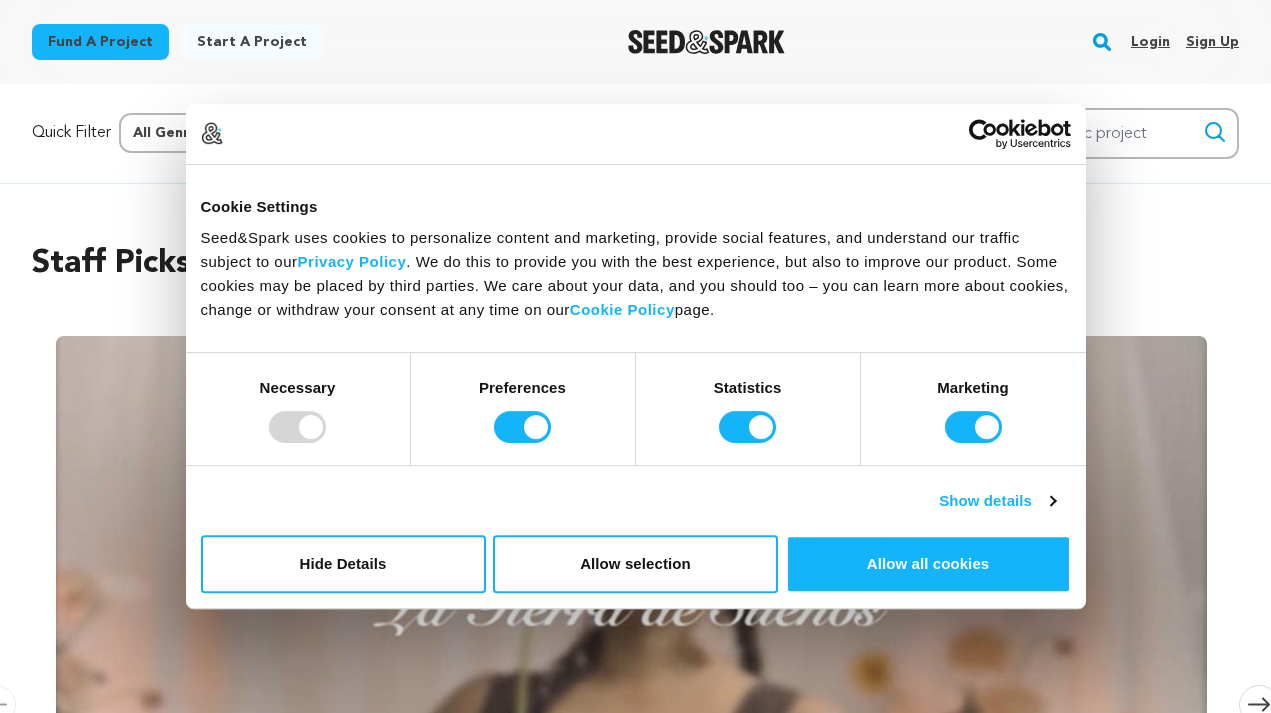 scroll, scrollTop: 0, scrollLeft: 0, axis: both 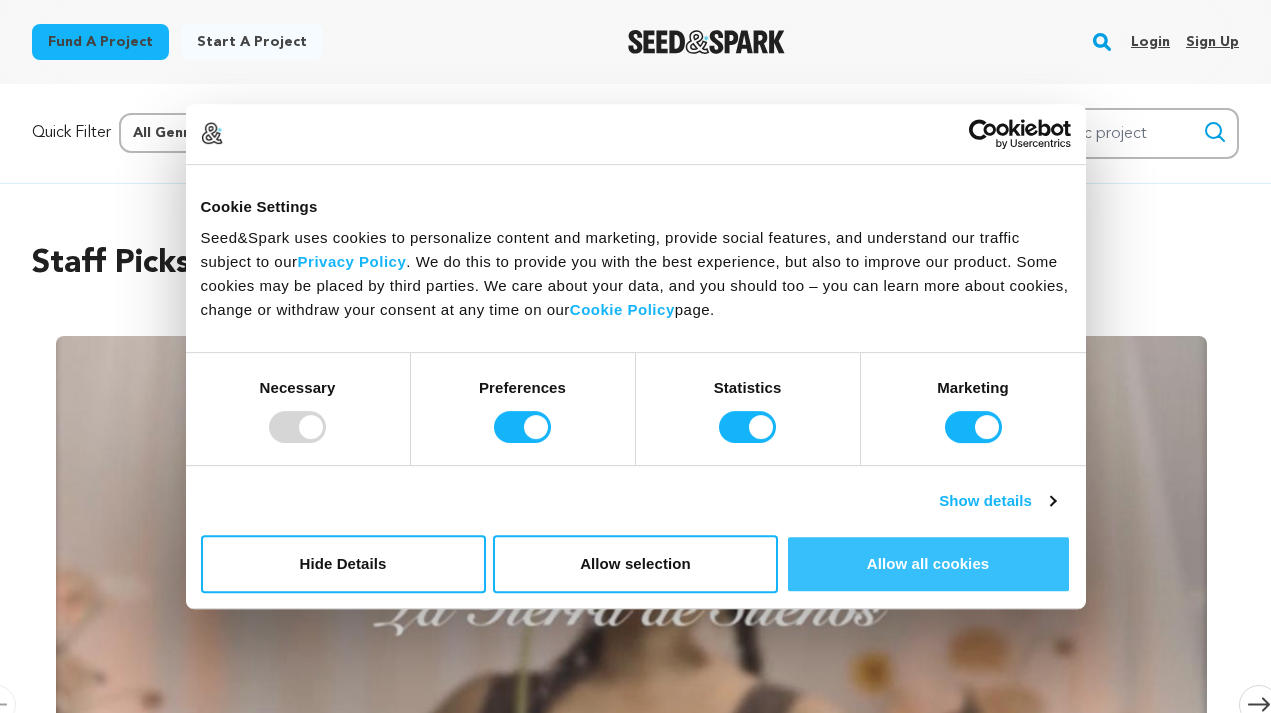 click on "Allow all cookies" at bounding box center [928, 564] 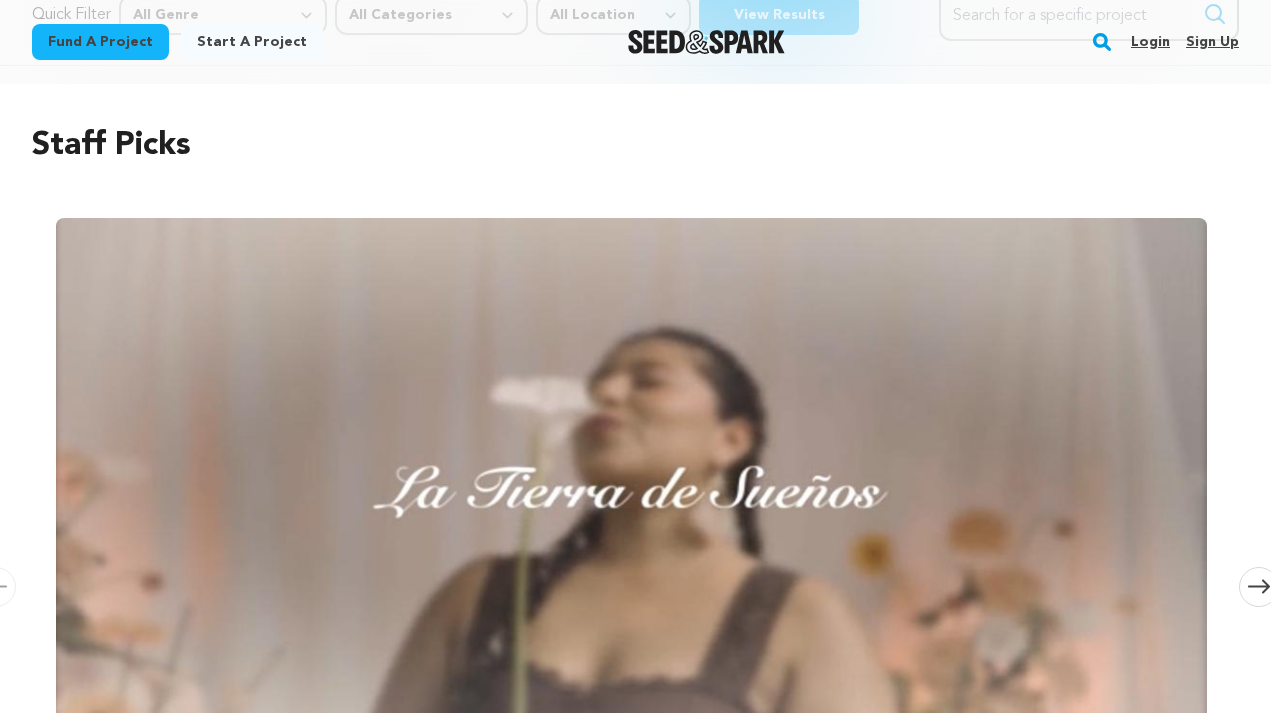 scroll, scrollTop: 0, scrollLeft: 0, axis: both 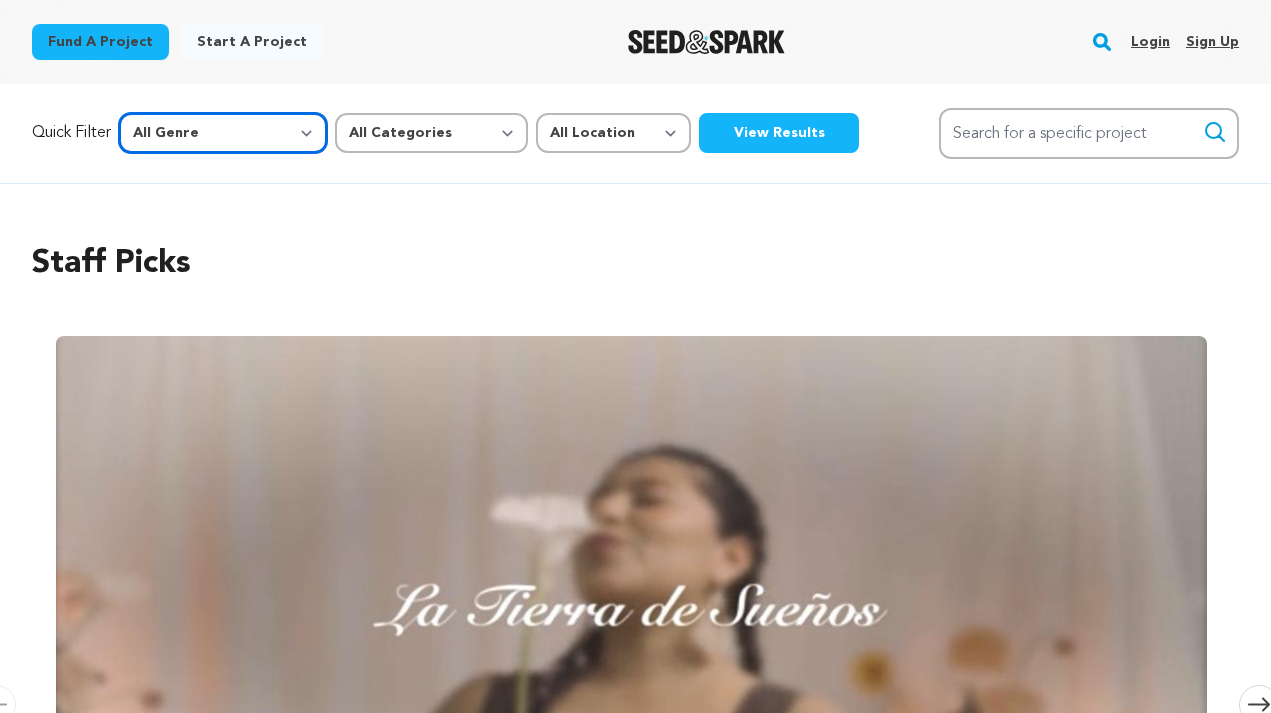 click on "All Genre
Action
Adventure
Afrobeat
Alternative
Ambient
Animation
Bebop
Big Band
Biography
Bluegrass
Blues
Classical
Comedy
Country
Crime
Disco
Documentary
Drama
Dubstep
Electronic/Dance
Emo
Experimental
Family
Fantasy
Film-Noir
Film-related Business
Filmmaker Resource
Folk
Foreign Film
Funk
Game-Show
Garage Grime" at bounding box center (223, 133) 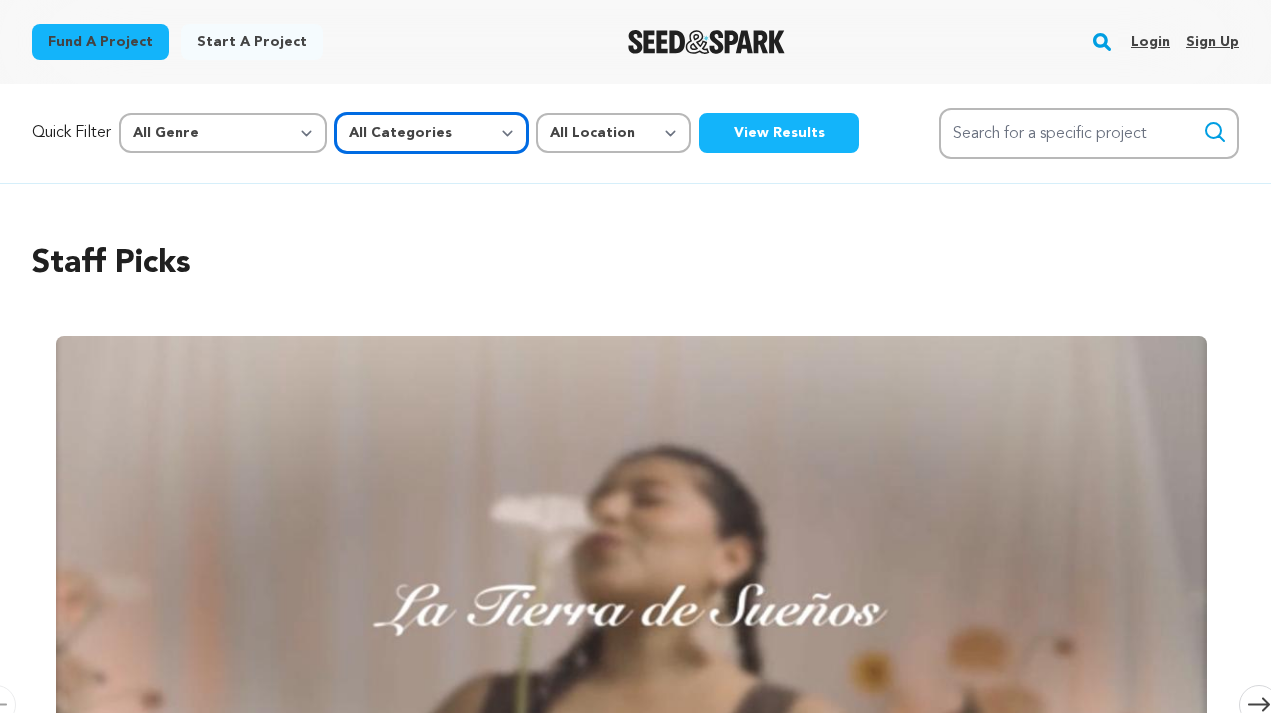 click on "All Categories
Film Feature
Film Short
Series
Music Video
Comics
Artist Residency
Art & Photography
Collective
Dance
Games
Music
Radio & Podcasts
Orgs & Companies
Venue & Spaces" at bounding box center [431, 133] 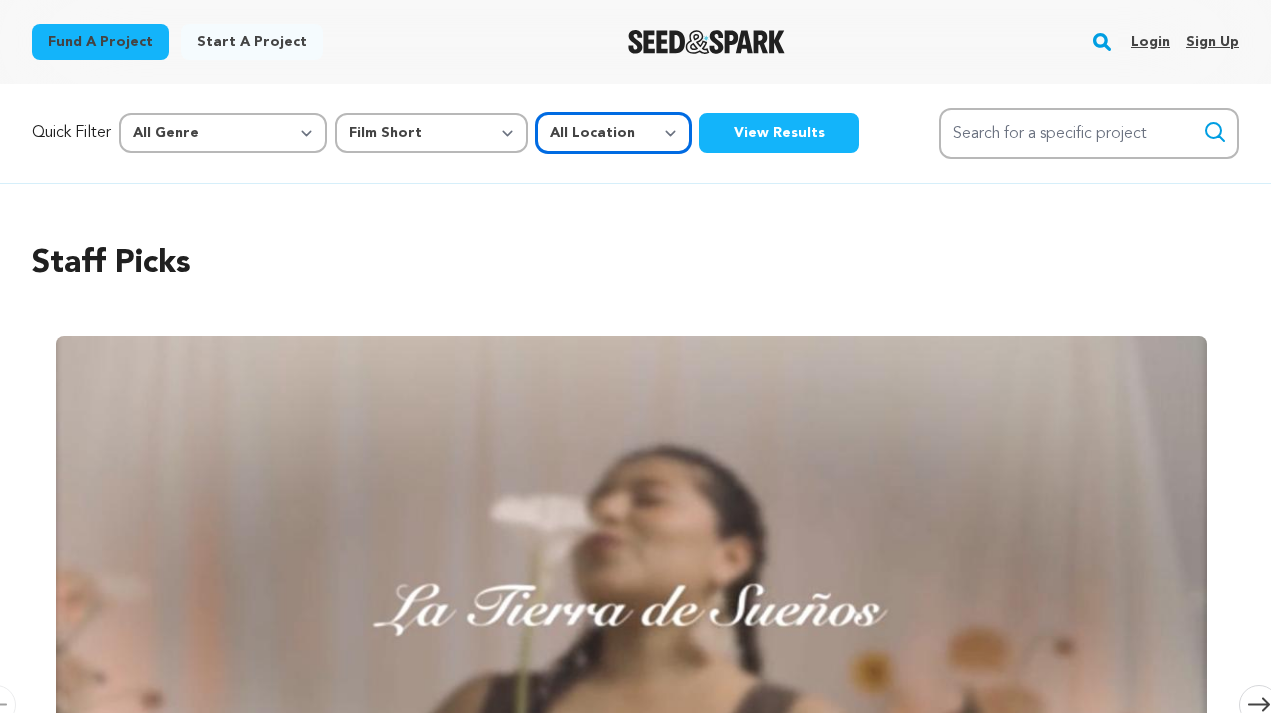 click on "All Location
Everywhere
United States
Canada" at bounding box center [613, 133] 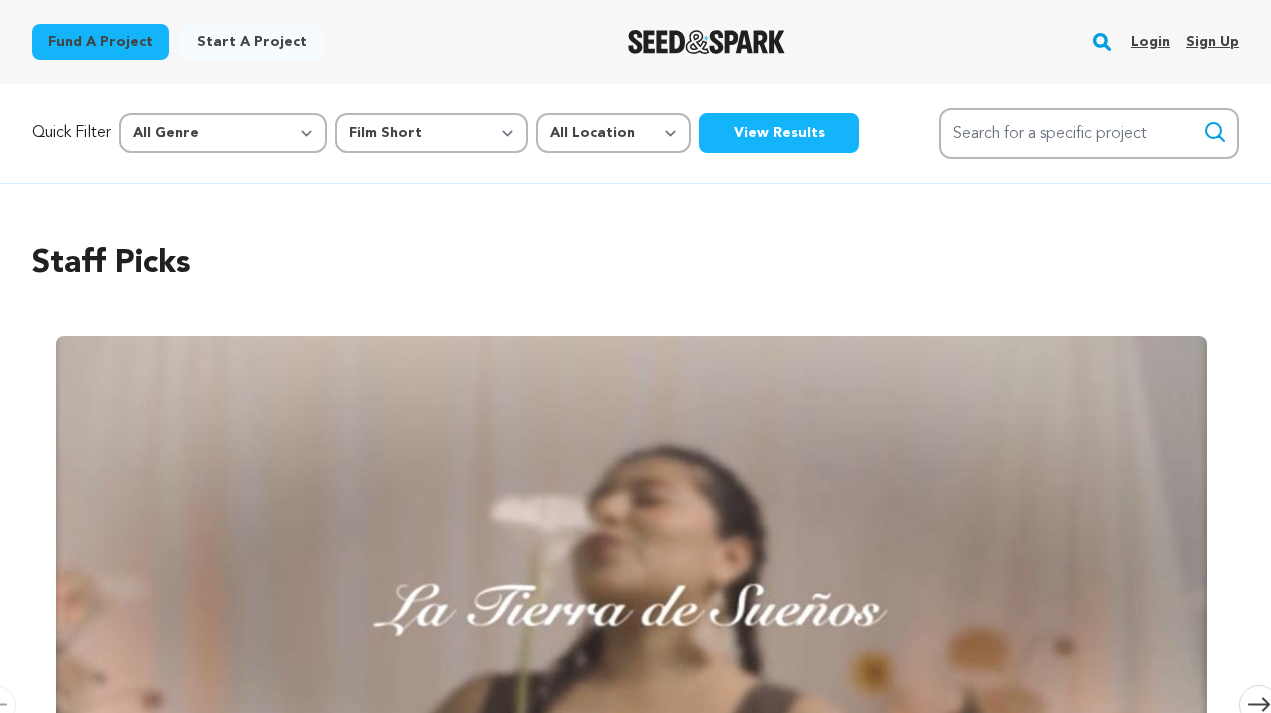 click on "View Results" at bounding box center [779, 133] 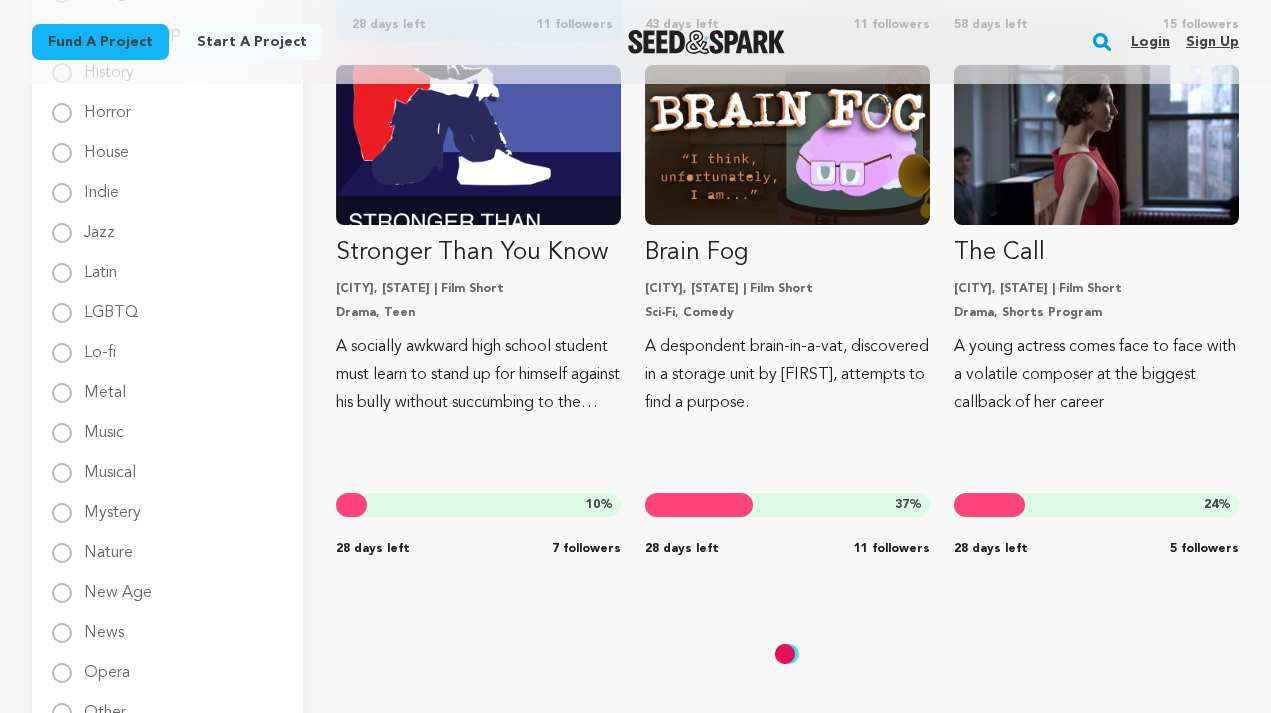 scroll, scrollTop: 1845, scrollLeft: 0, axis: vertical 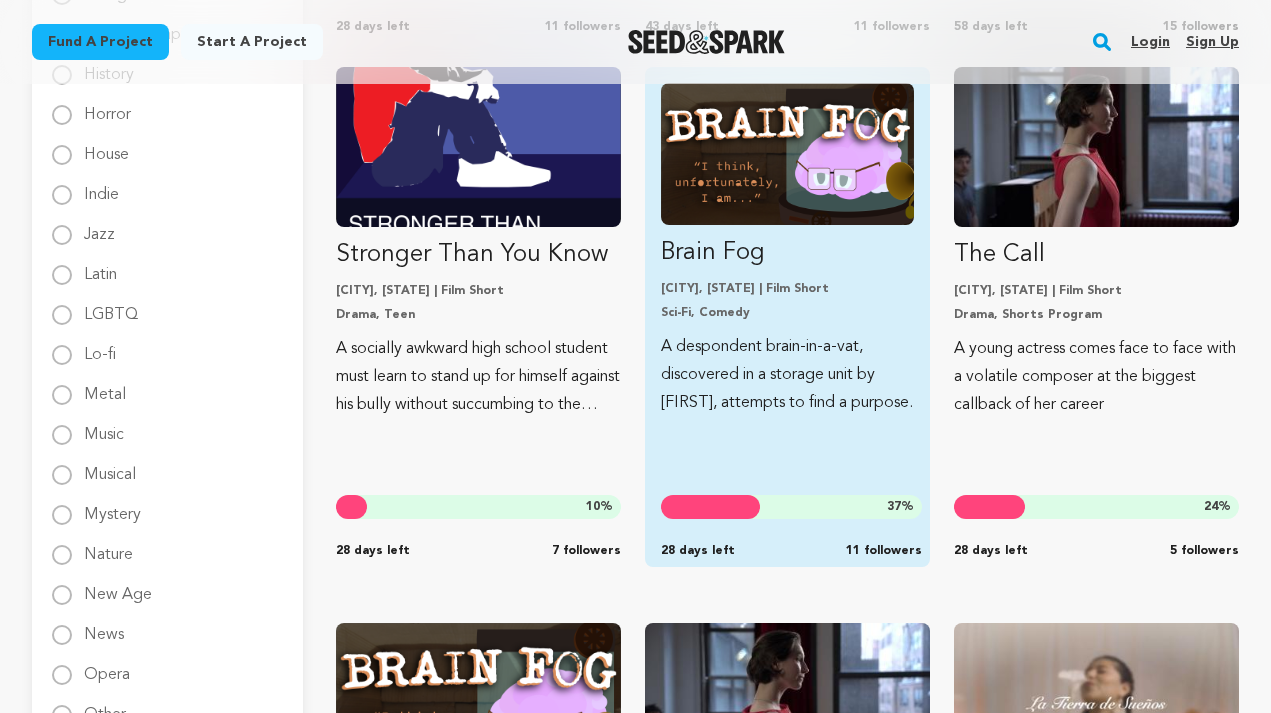 click on "Brain Fog
Kent, Ohio | Film Short
Sci-Fi, Comedy
A despondent brain-in-a-vat, discovered in a storage unit by Craig, attempts to find a purpose.
37 %
28 days left
11 followers" at bounding box center [787, 317] 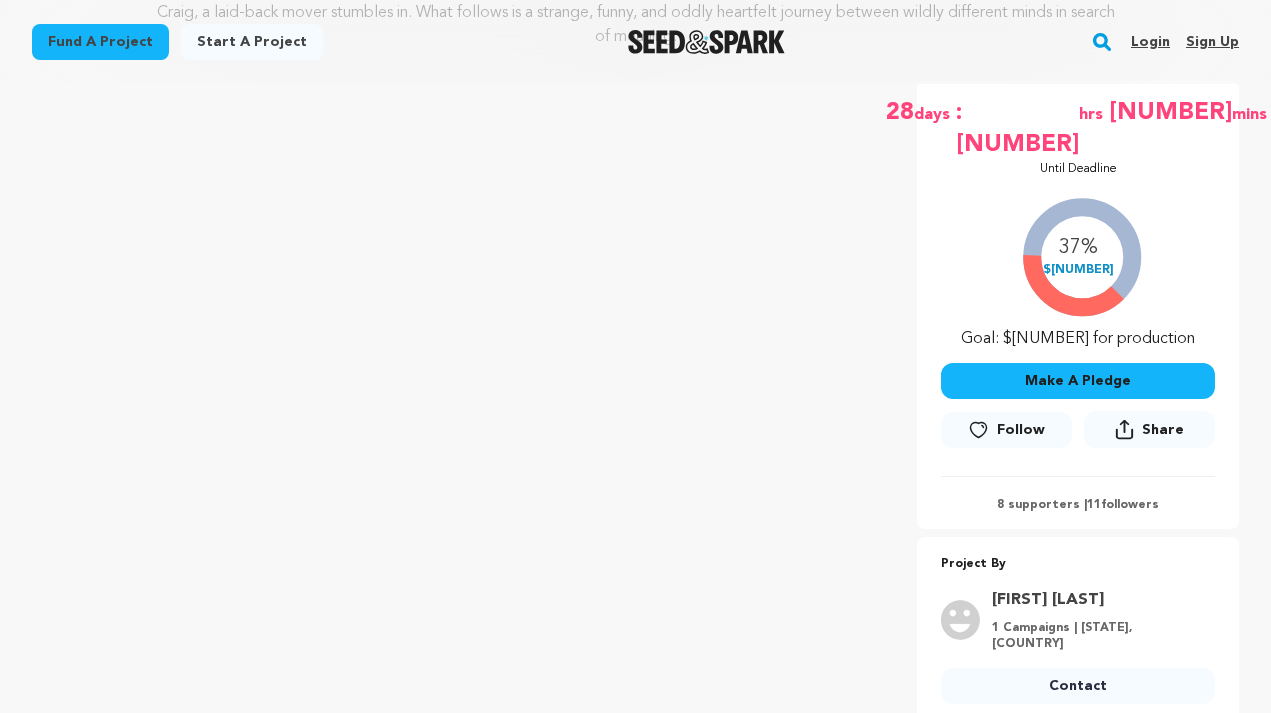 scroll, scrollTop: 315, scrollLeft: 0, axis: vertical 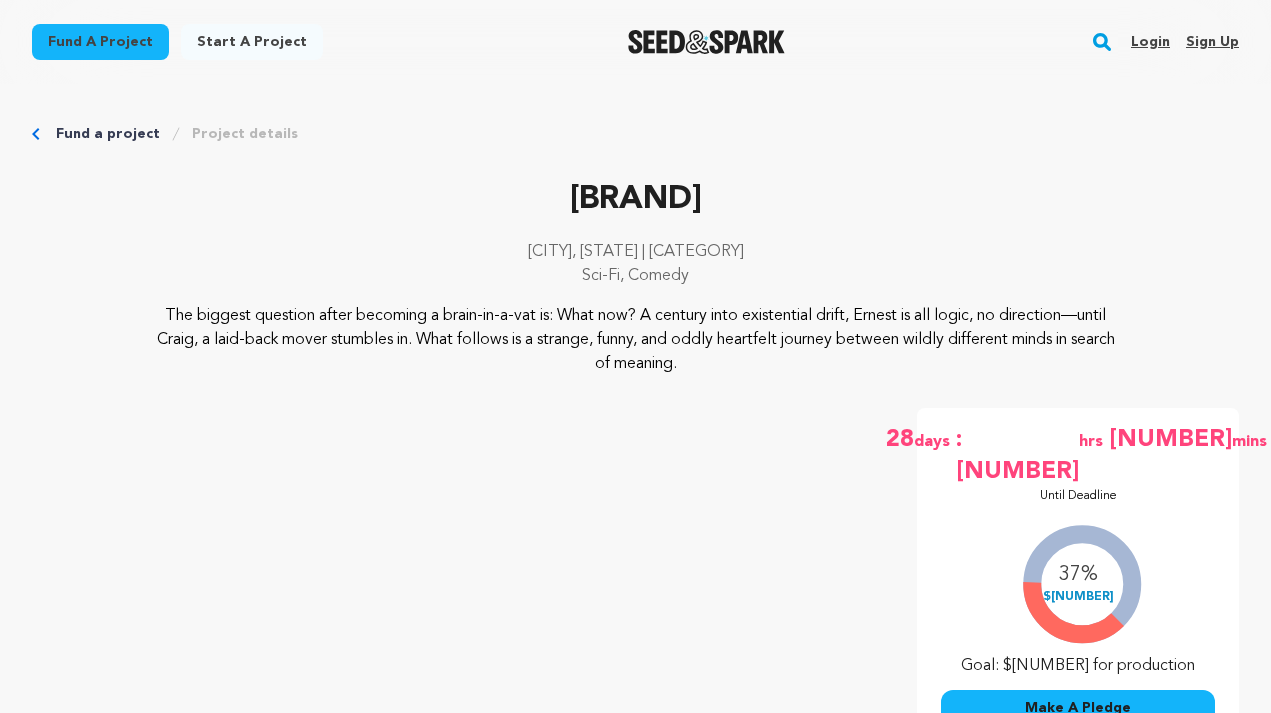 click on "Fund a project" at bounding box center [108, 134] 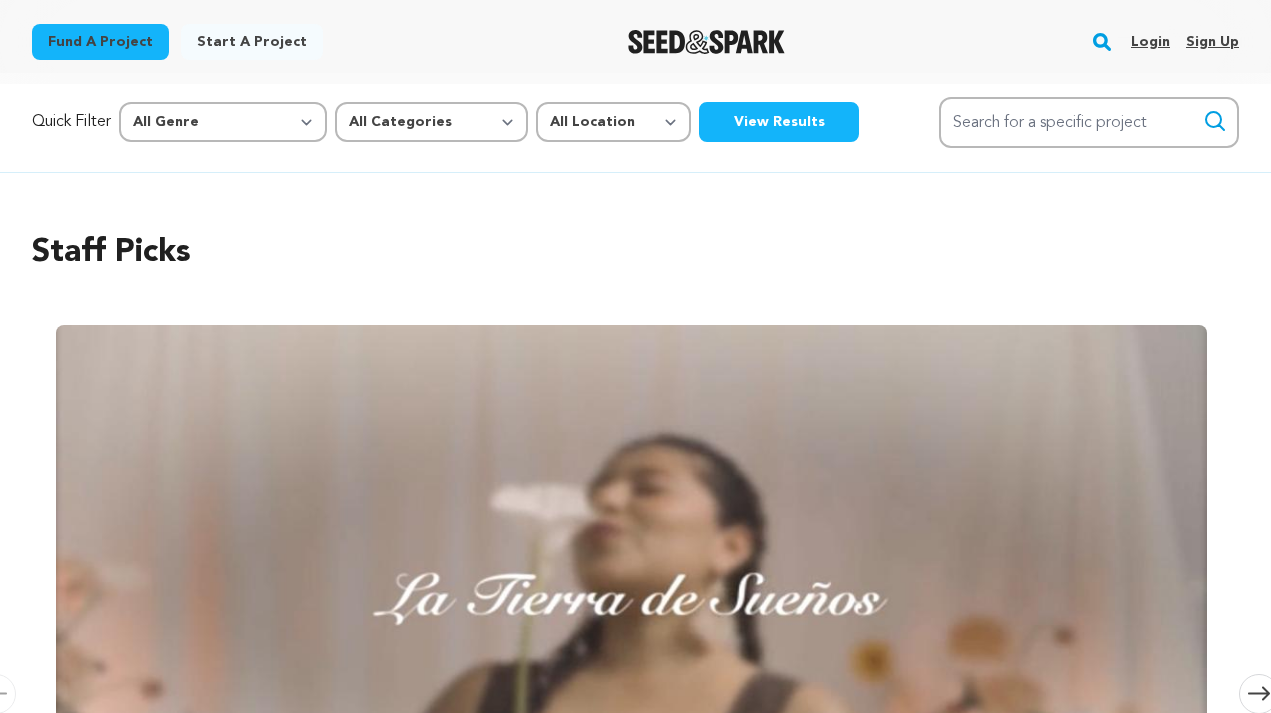 scroll, scrollTop: 0, scrollLeft: 0, axis: both 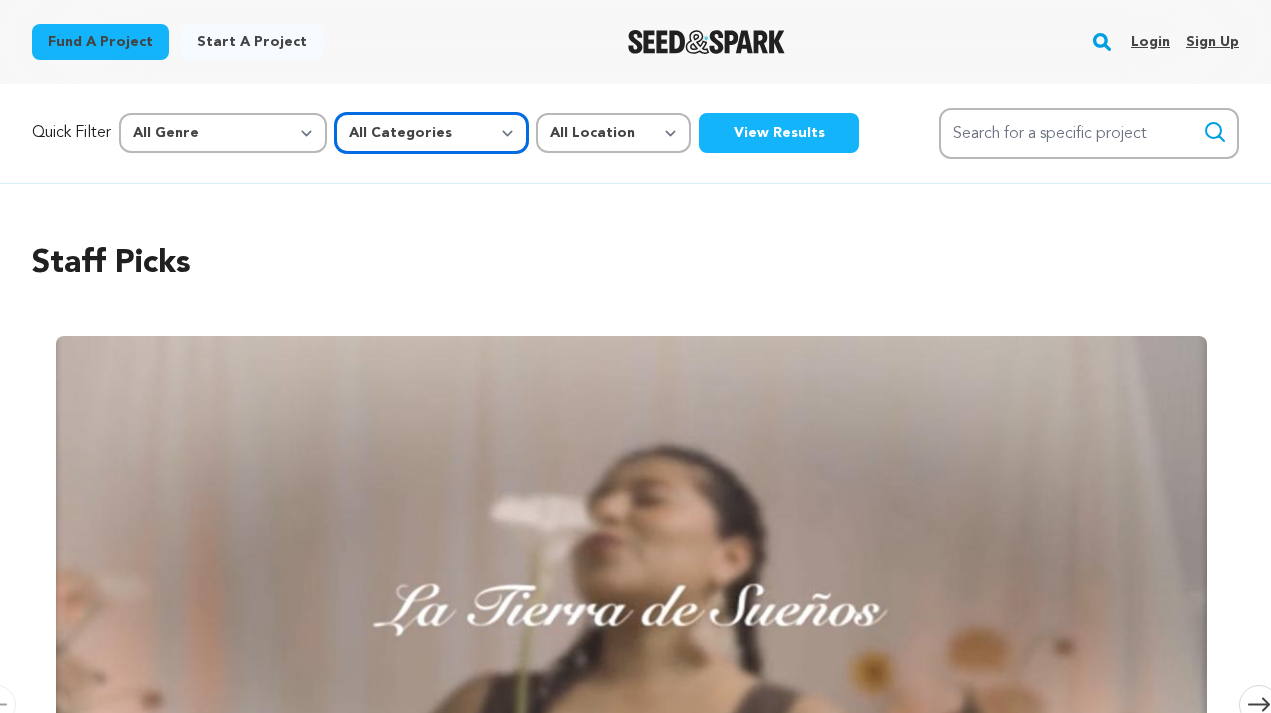 click on "All Categories
Film Feature
Film Short
Series
Music Video
Comics
Artist Residency
Art & Photography
Collective
Dance
Games
Music
Radio & Podcasts
Orgs & Companies
Venue & Spaces" at bounding box center [431, 133] 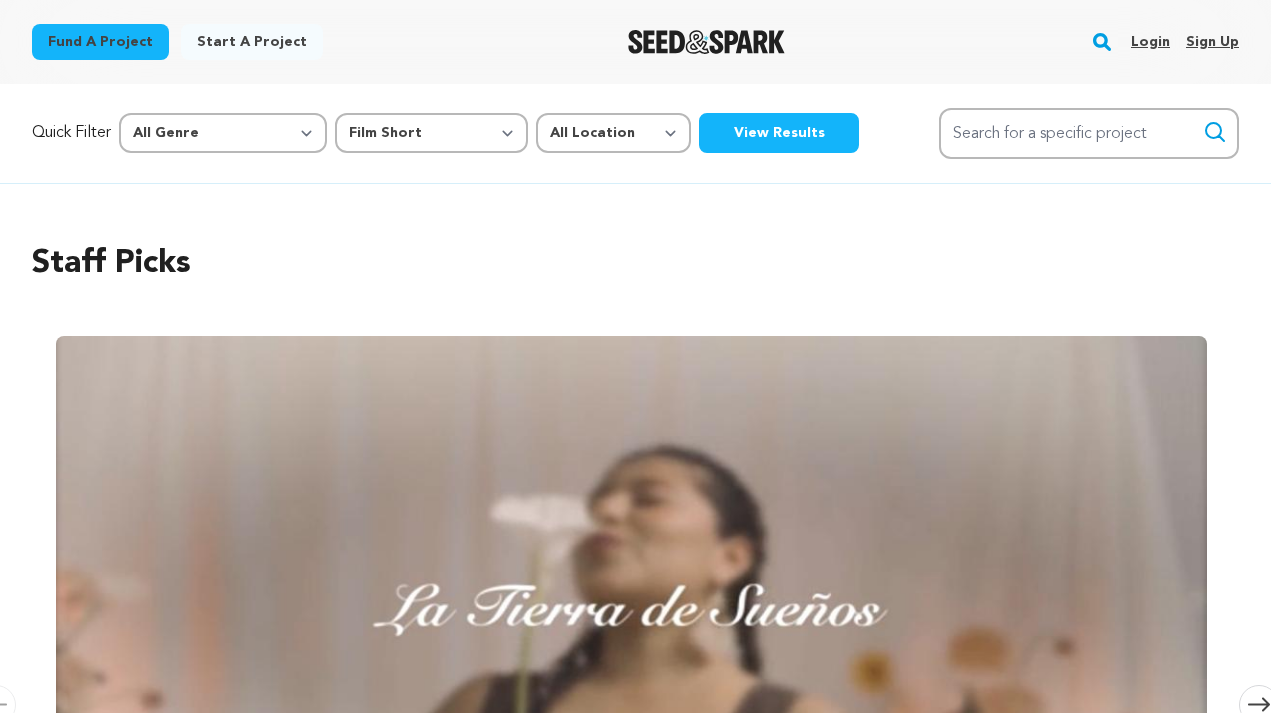 click on "View Results" at bounding box center (779, 133) 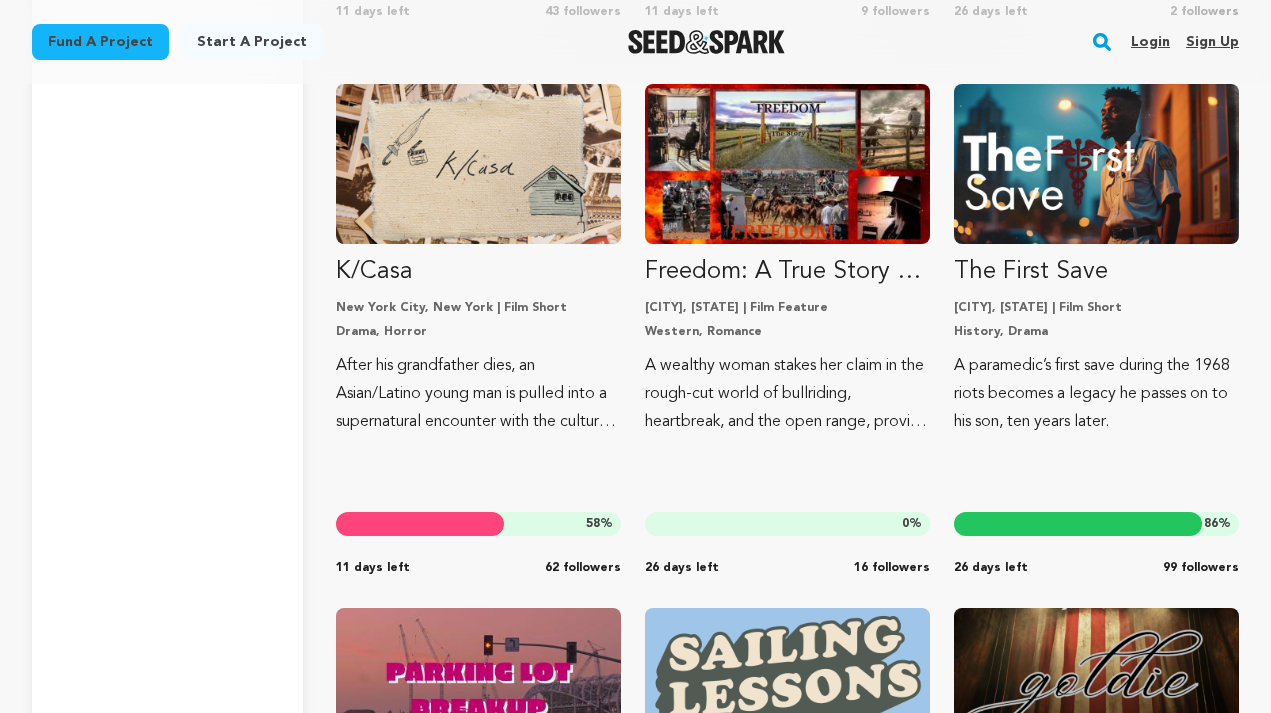 scroll, scrollTop: 19416, scrollLeft: 0, axis: vertical 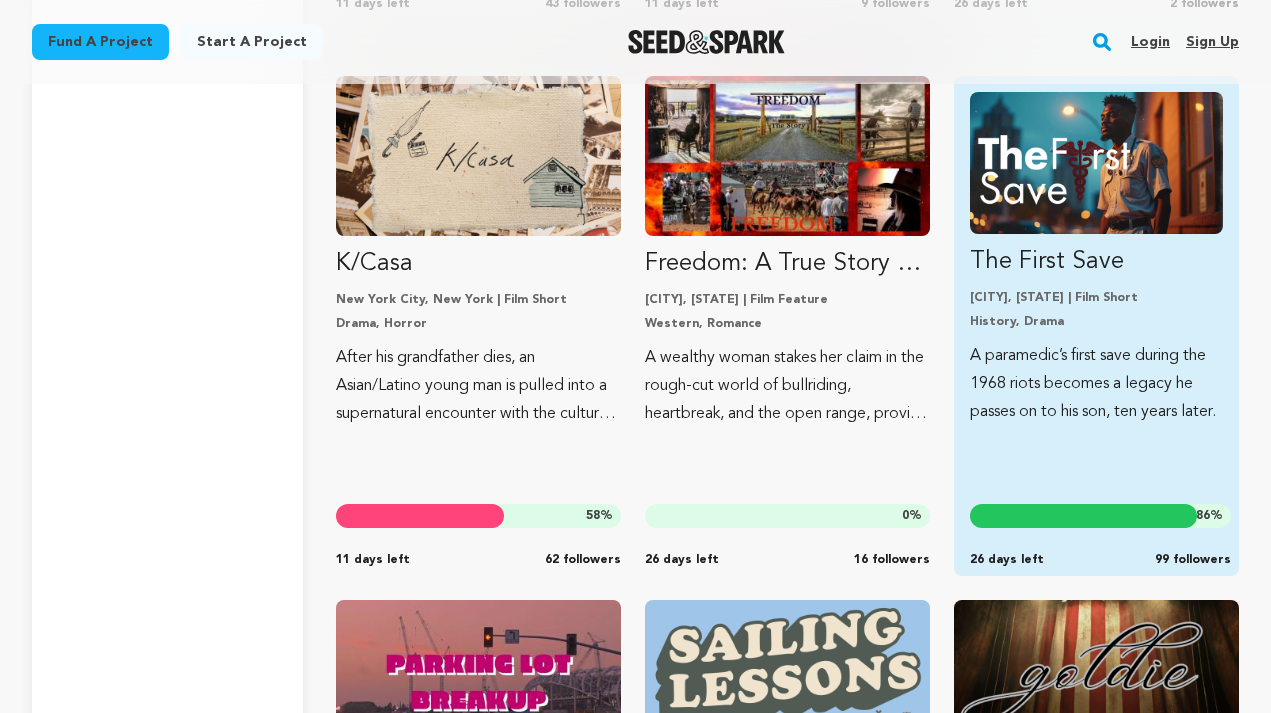 click on "Cleveland, Ohio | Film Short" at bounding box center (1096, 298) 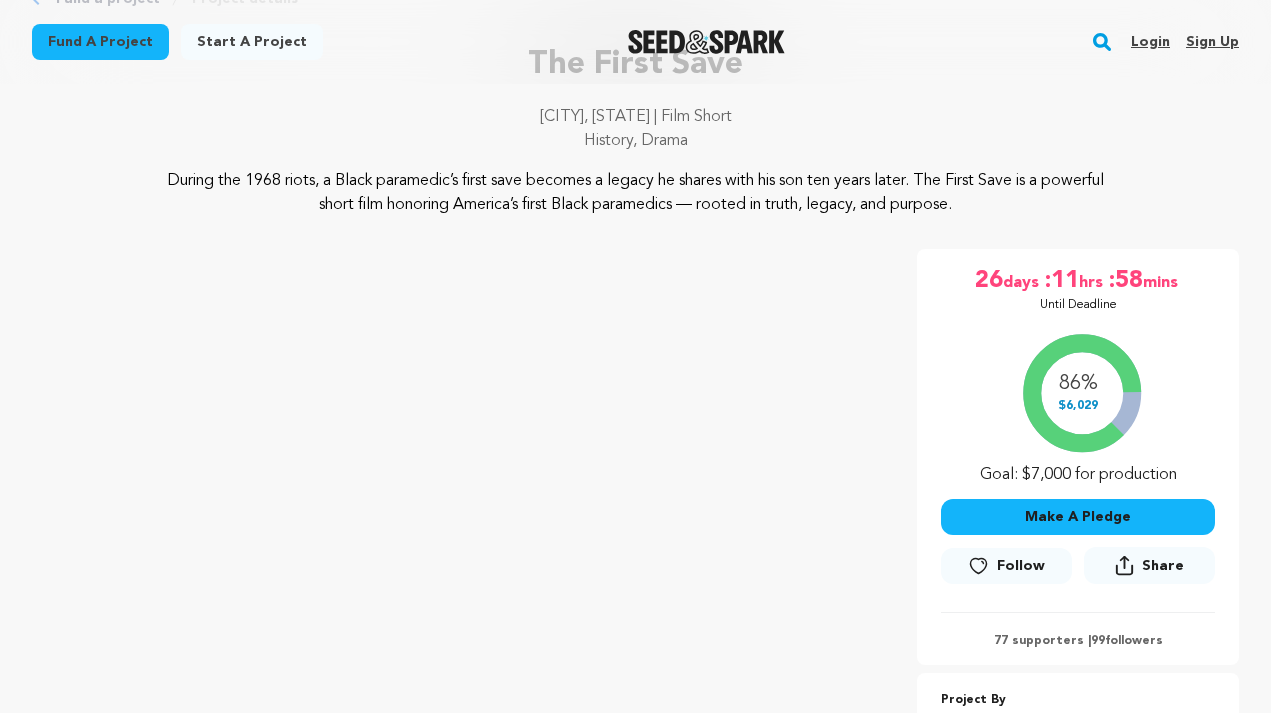 scroll, scrollTop: 136, scrollLeft: 0, axis: vertical 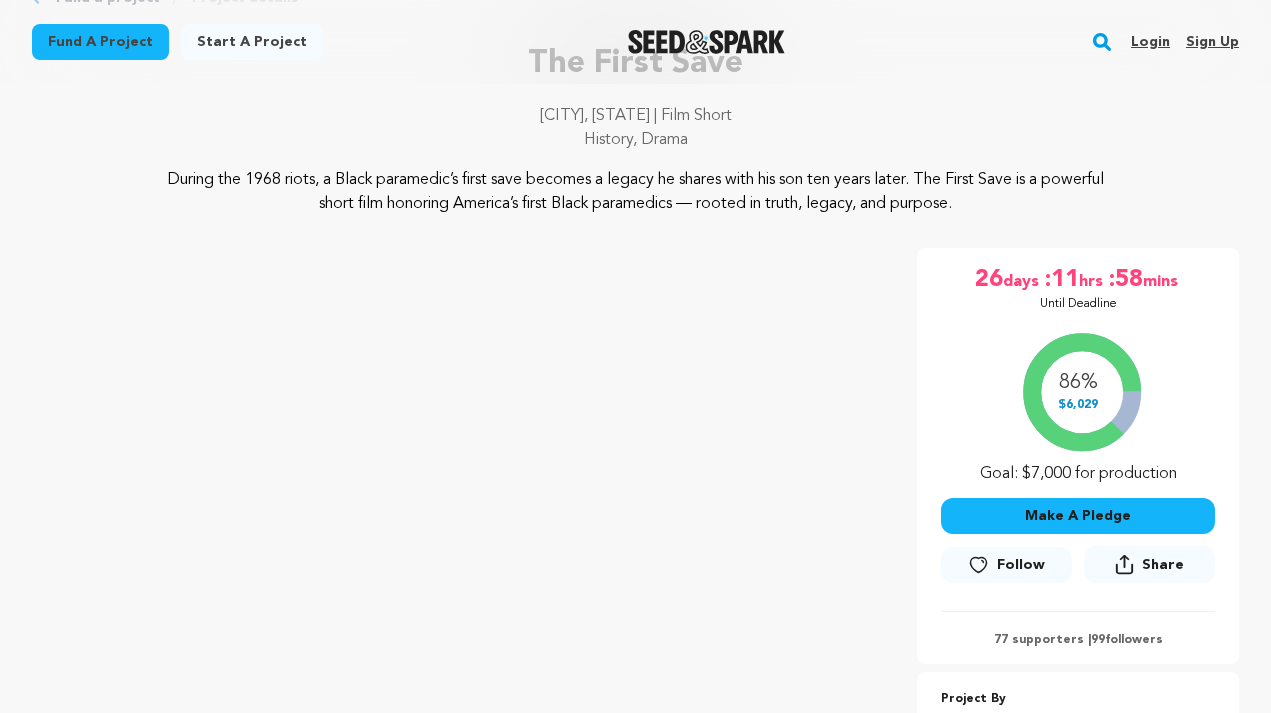 click on "Cleveland, Ohio |                                 Film Short" at bounding box center [635, 116] 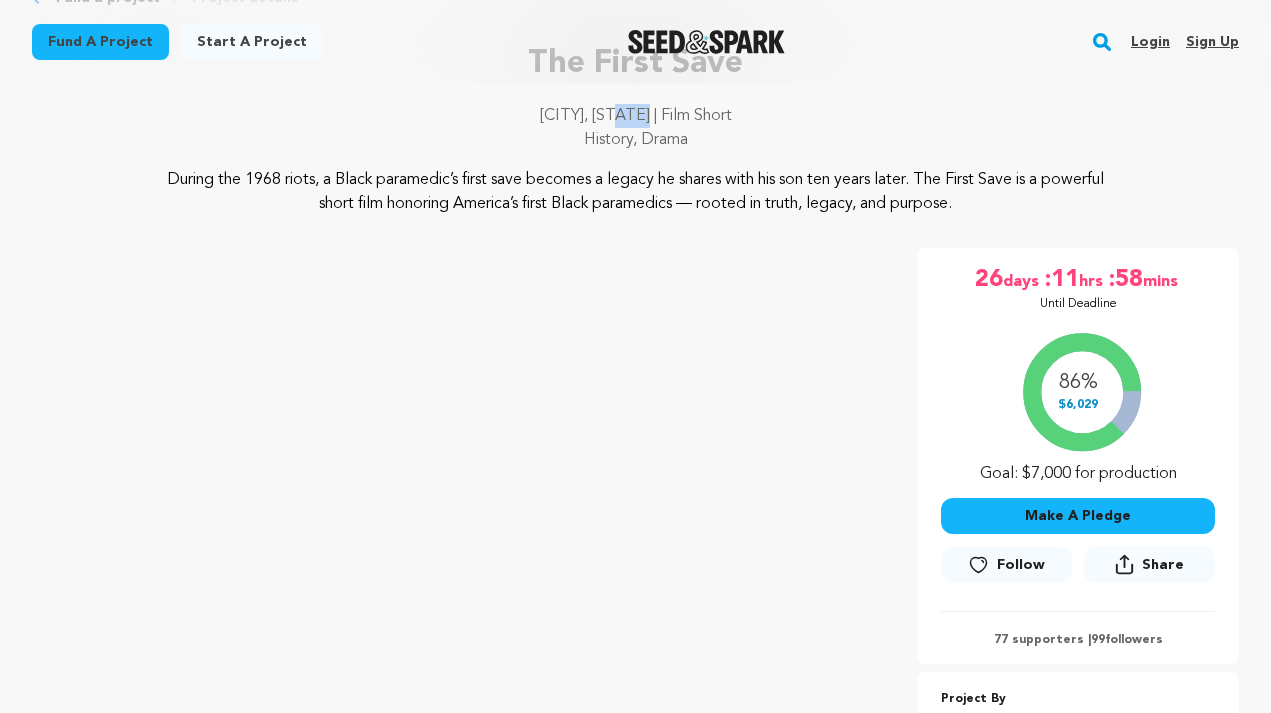 click on "Cleveland, Ohio |                                 Film Short" at bounding box center [635, 116] 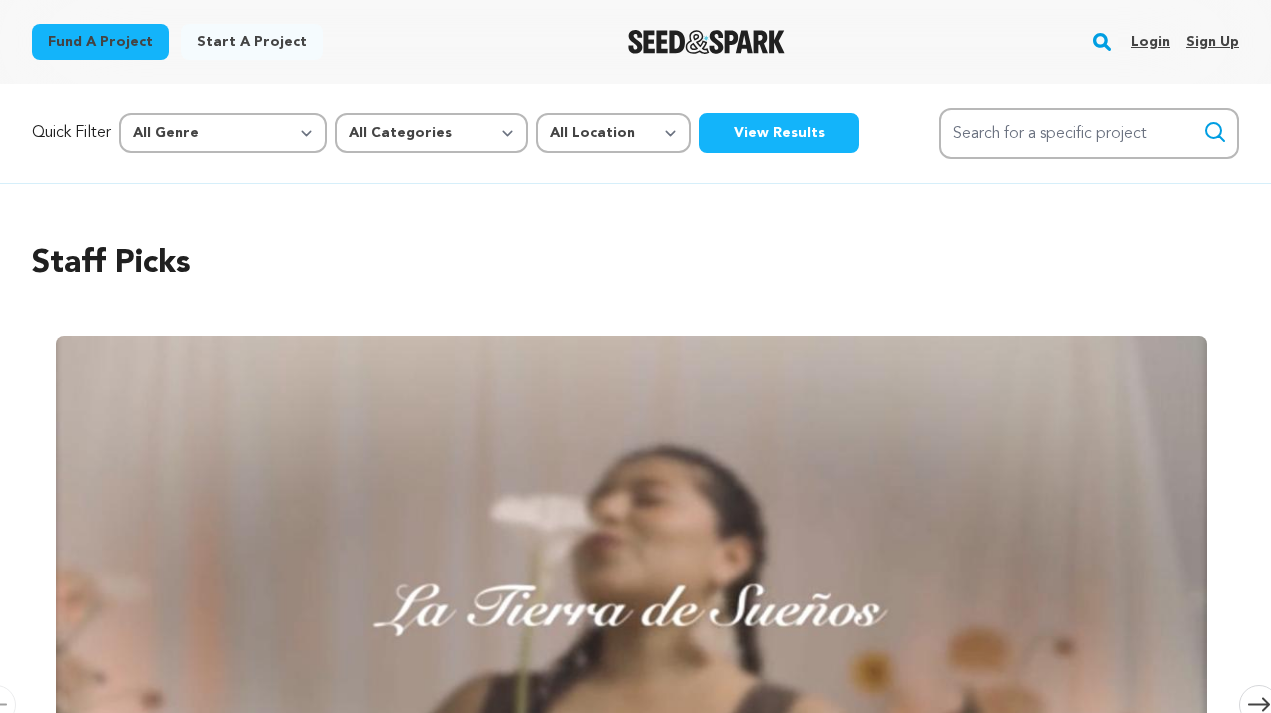 scroll, scrollTop: 0, scrollLeft: 0, axis: both 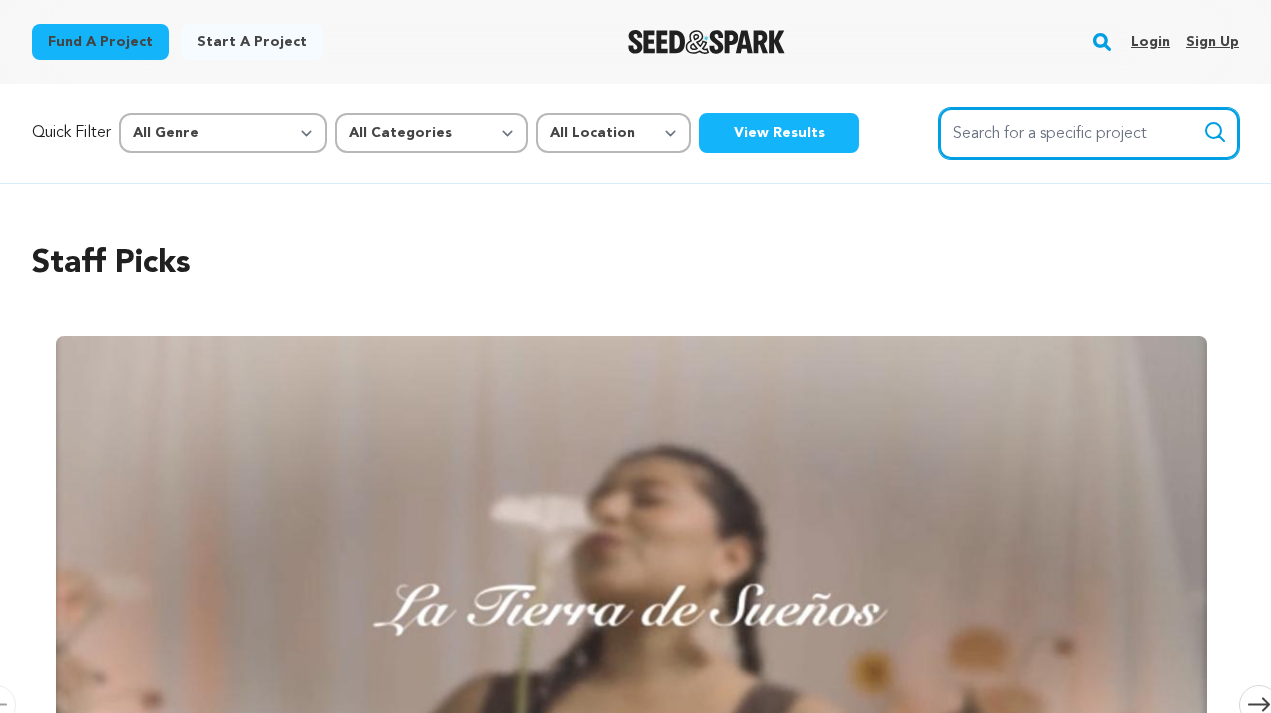 click on "Search for a specific project" at bounding box center (1089, 133) 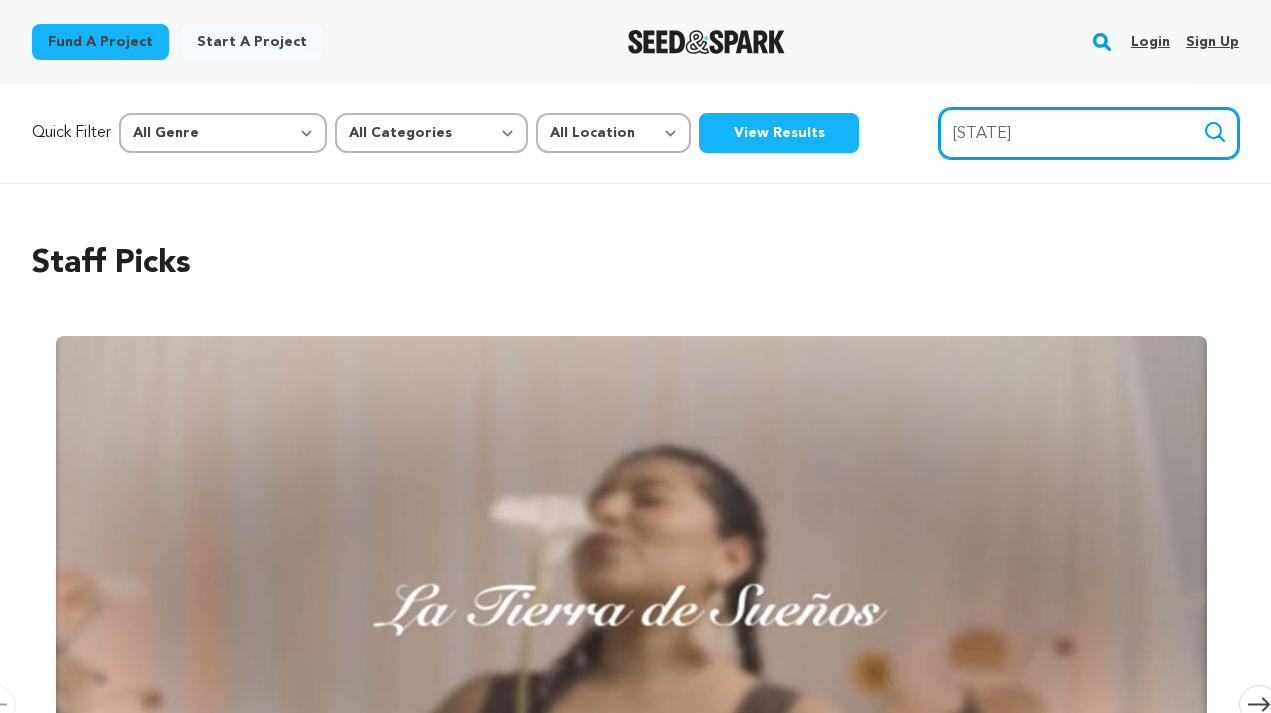 type on "ohio" 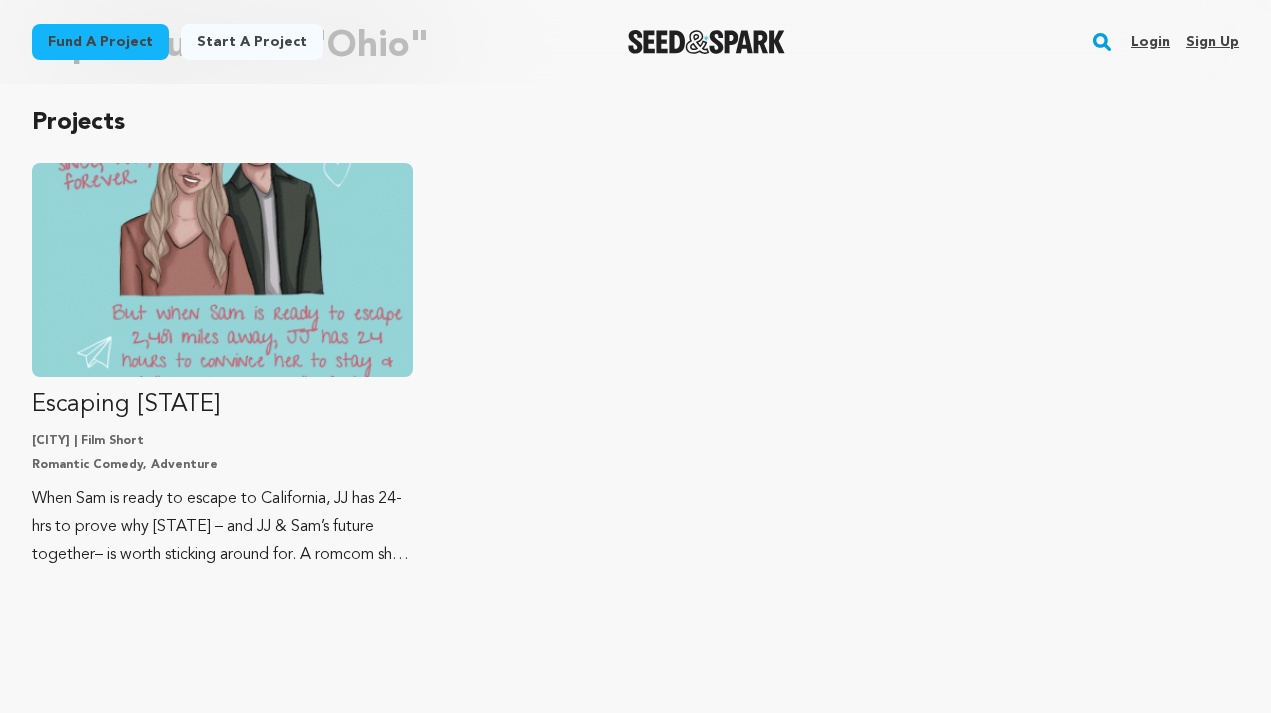 scroll, scrollTop: 158, scrollLeft: 0, axis: vertical 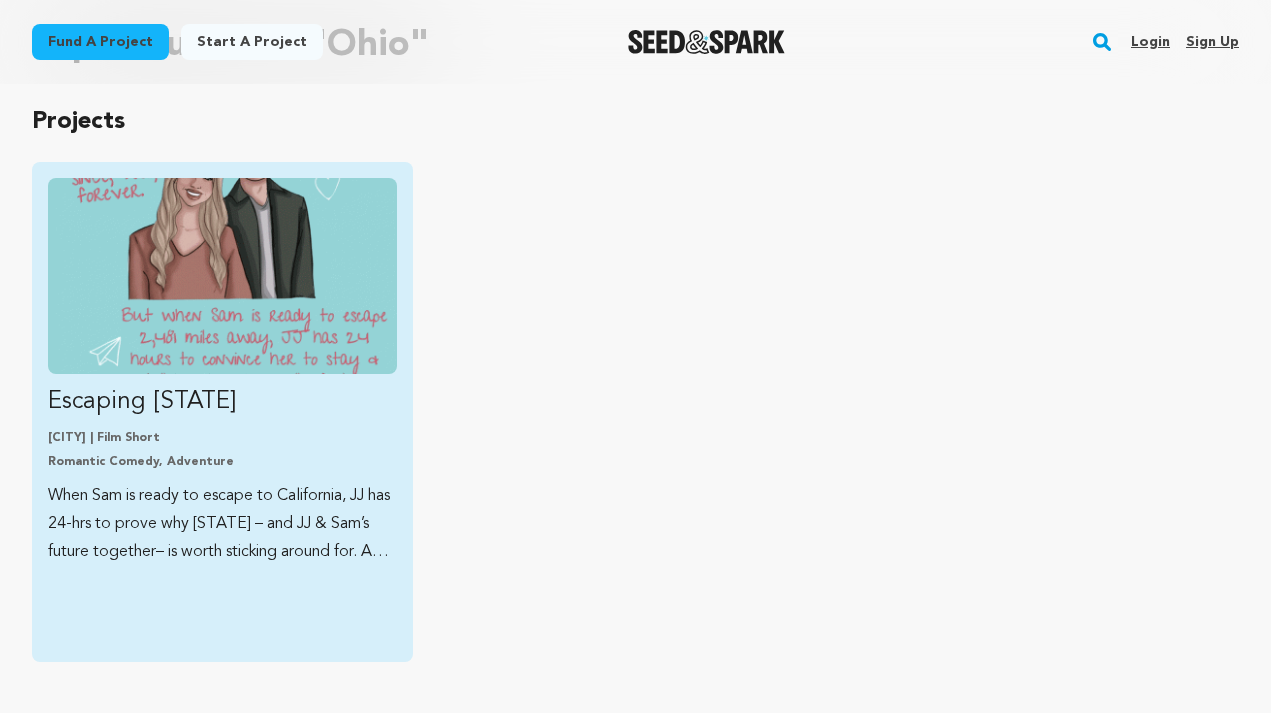 click on "Escaping [STATE]" at bounding box center (222, 402) 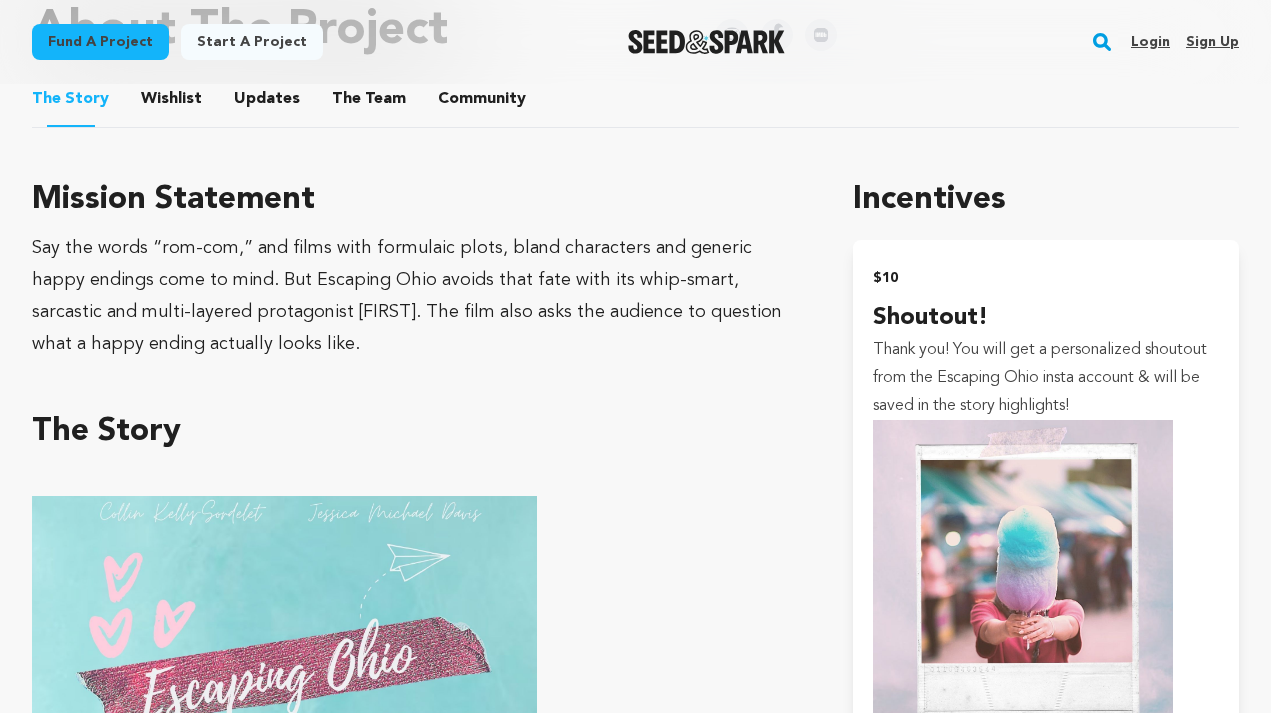 scroll, scrollTop: 0, scrollLeft: 0, axis: both 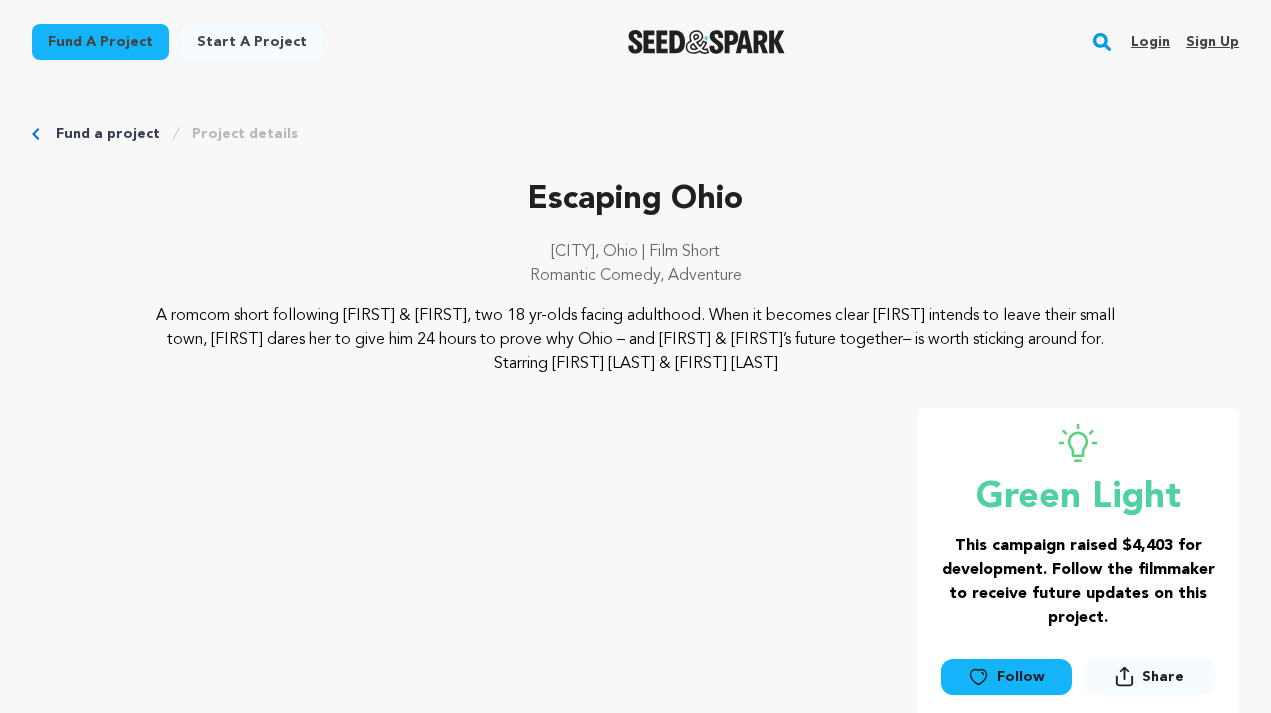 click on "Fund a project" at bounding box center (108, 134) 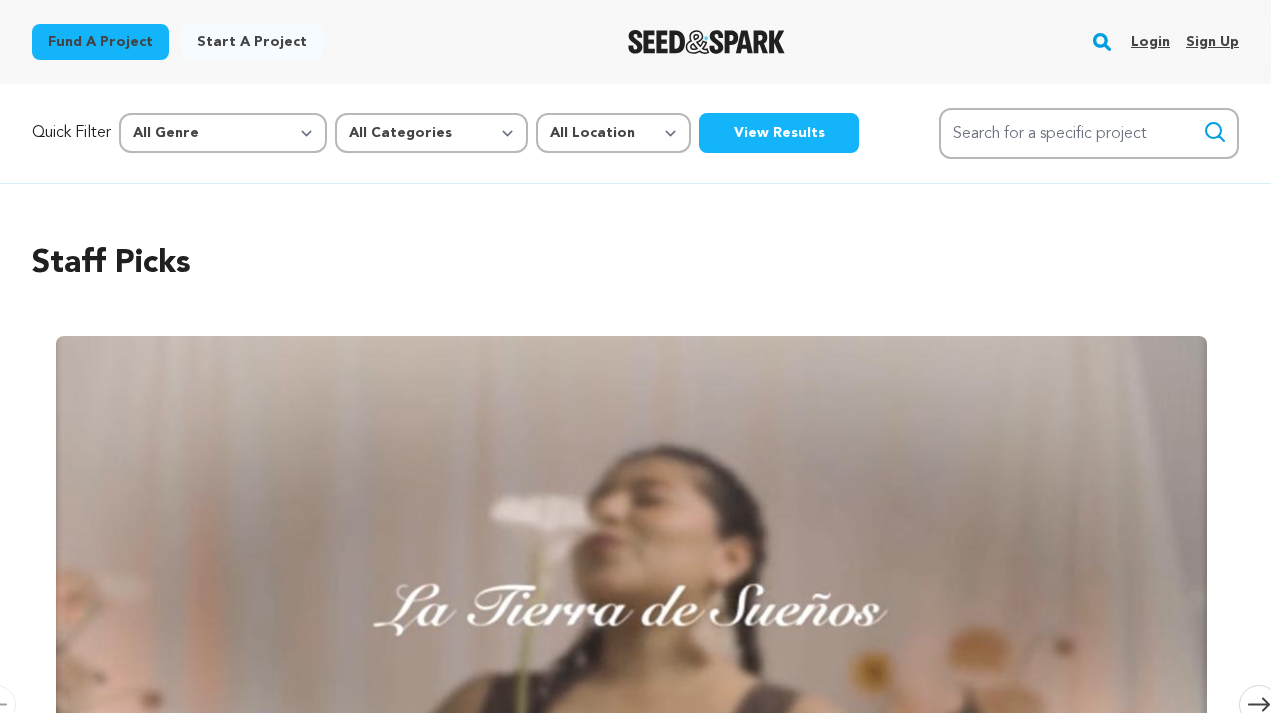 scroll, scrollTop: 0, scrollLeft: 0, axis: both 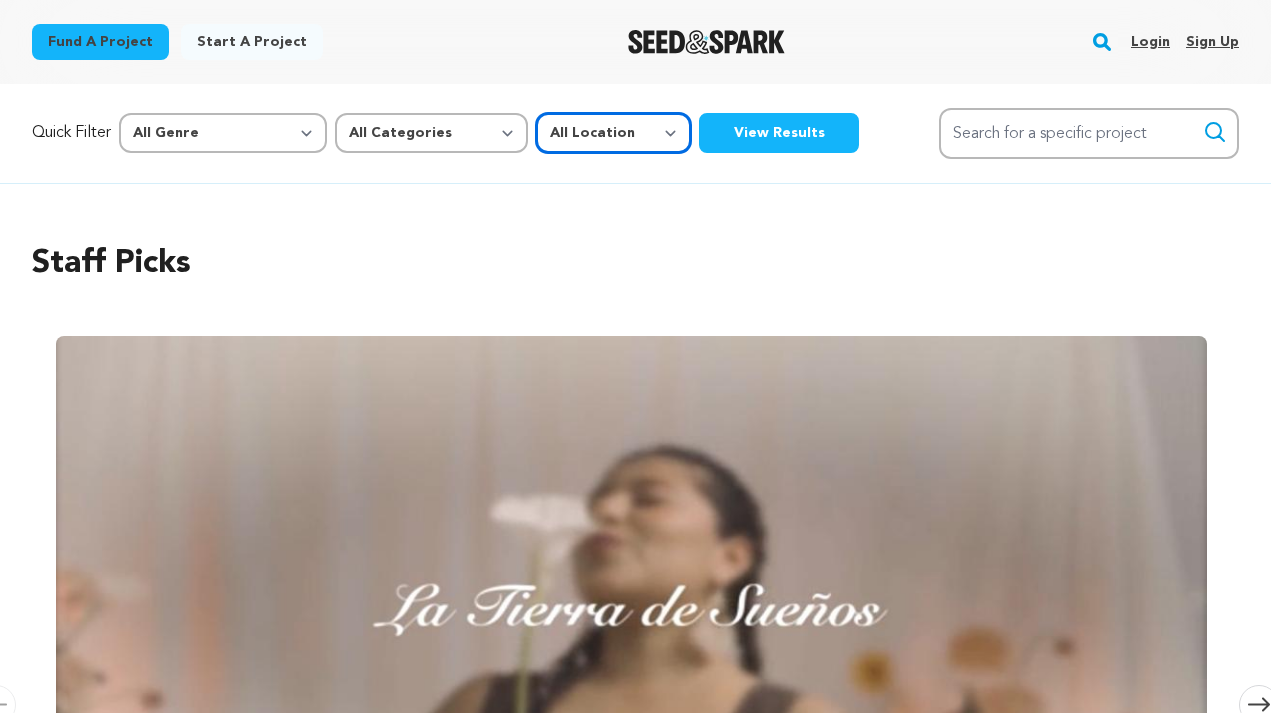 click on "All Location
Everywhere
United States
Canada" at bounding box center (613, 133) 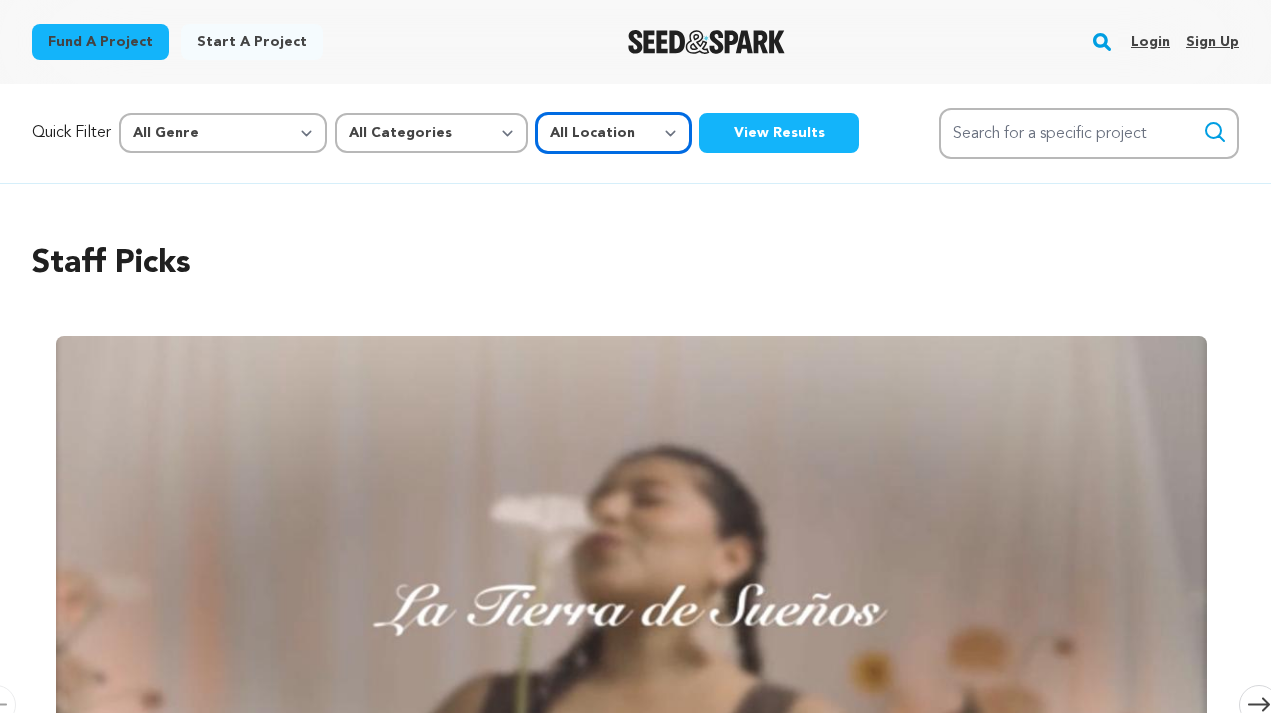 select on "1671" 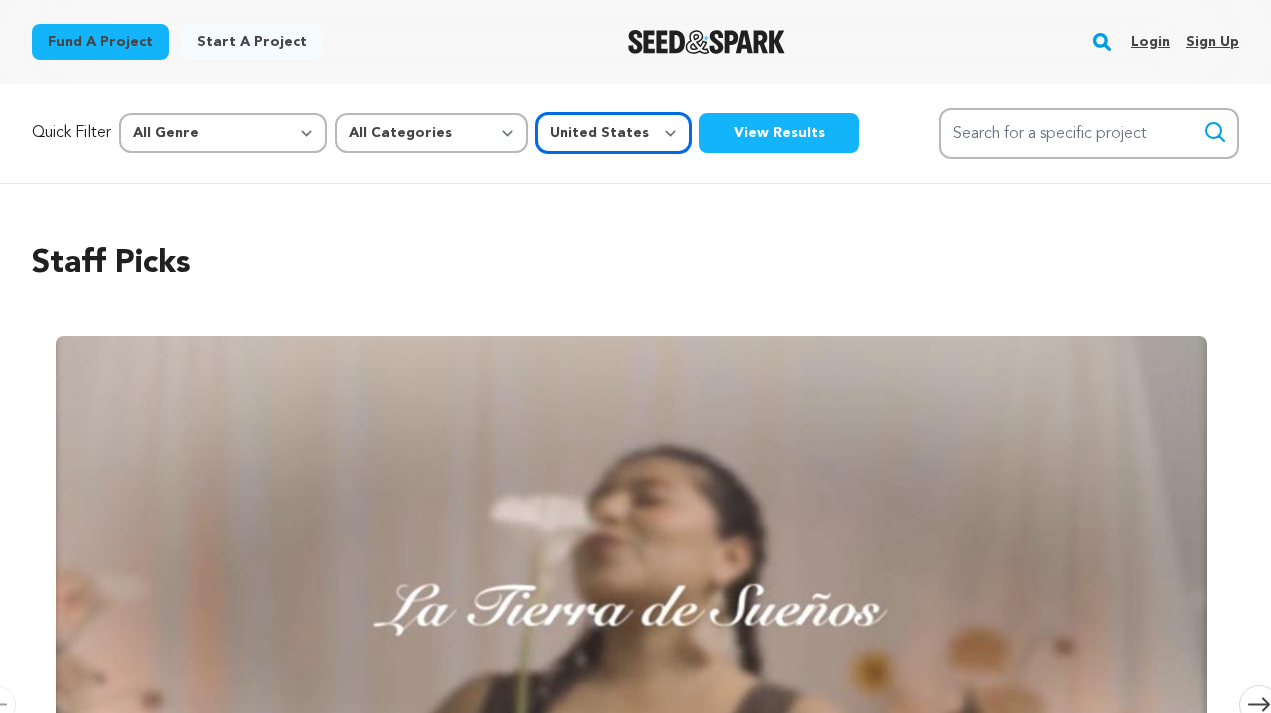 click on "All Location
Everywhere
United States
Canada" at bounding box center [613, 133] 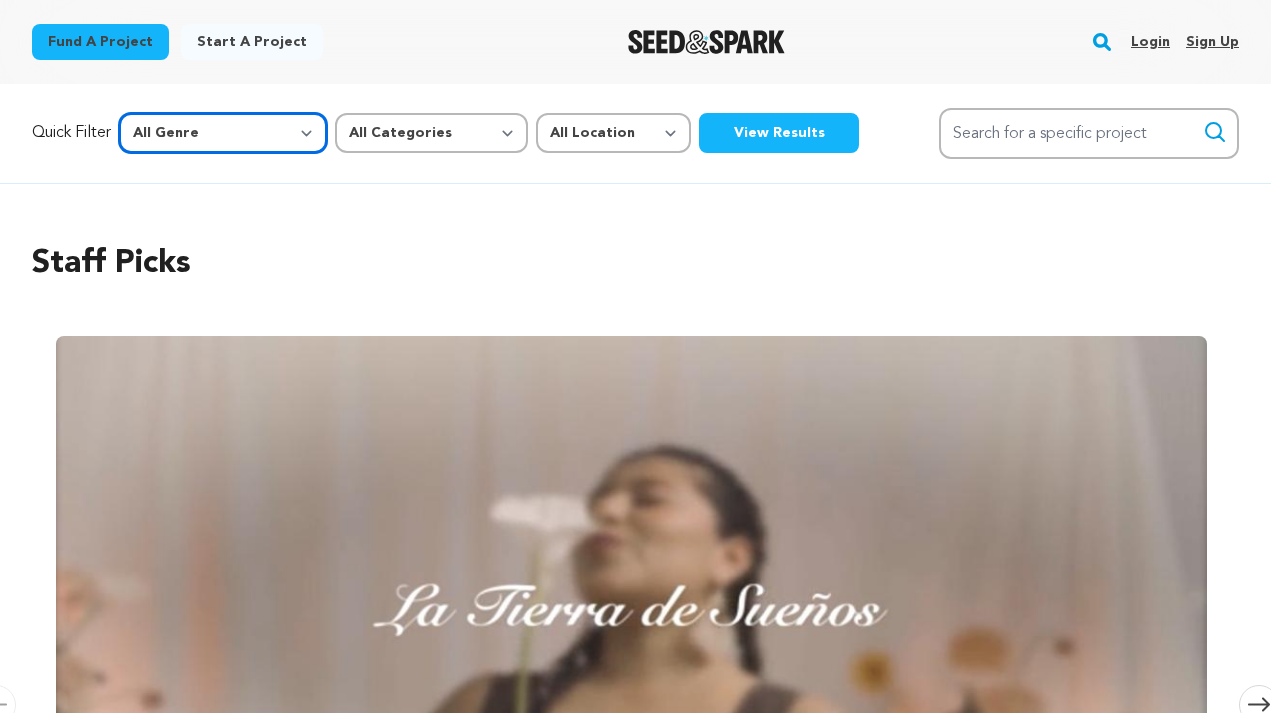 click on "All Genre
Action
Adventure
Afrobeat
Alternative
Ambient
Animation
Bebop
Big Band
Biography
Bluegrass
Blues
Classical
Comedy
Country
Crime
Disco
Documentary
Drama
Dubstep
Electronic/Dance
Emo
Experimental
Family
Fantasy
Film-Noir
Film-related Business
Filmmaker Resource
Folk
Foreign Film
Funk
Game-Show
Garage Grime" at bounding box center (223, 133) 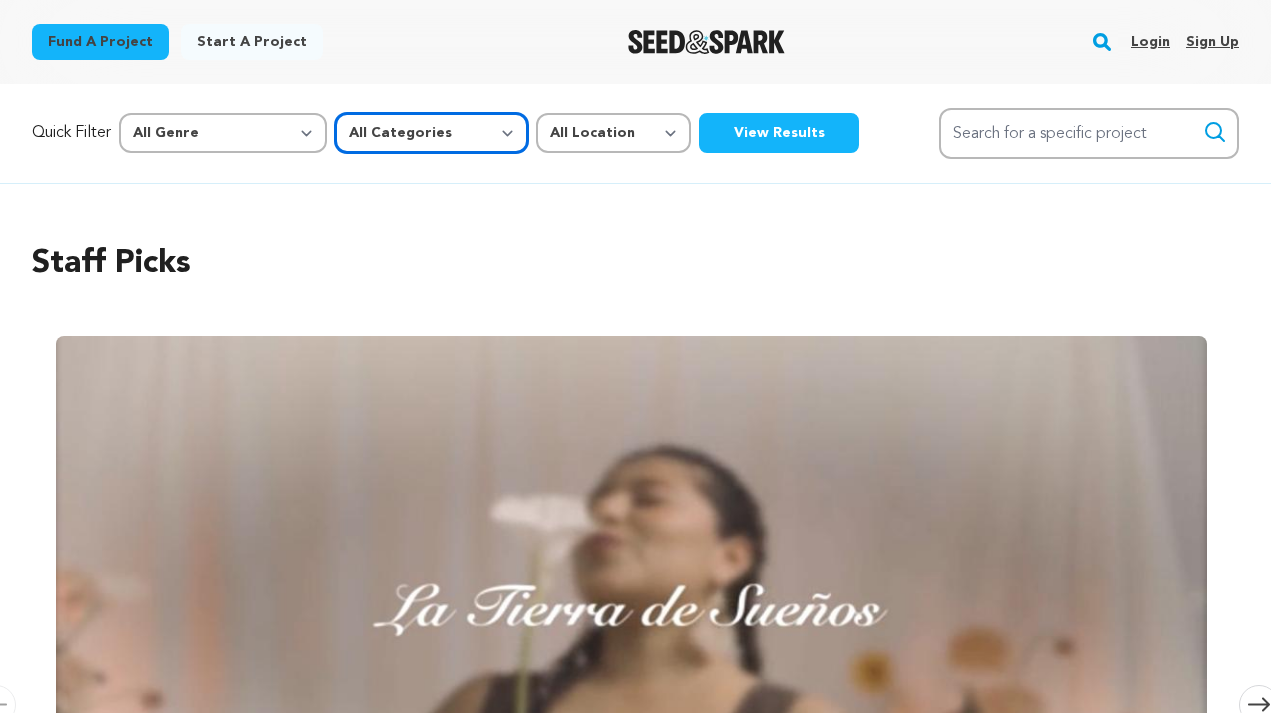 click on "All Categories
Film Feature
Film Short
Series
Music Video
Comics
Artist Residency
Art & Photography
Collective
Dance
Games
Music
Radio & Podcasts
Orgs & Companies
Venue & Spaces" at bounding box center (431, 133) 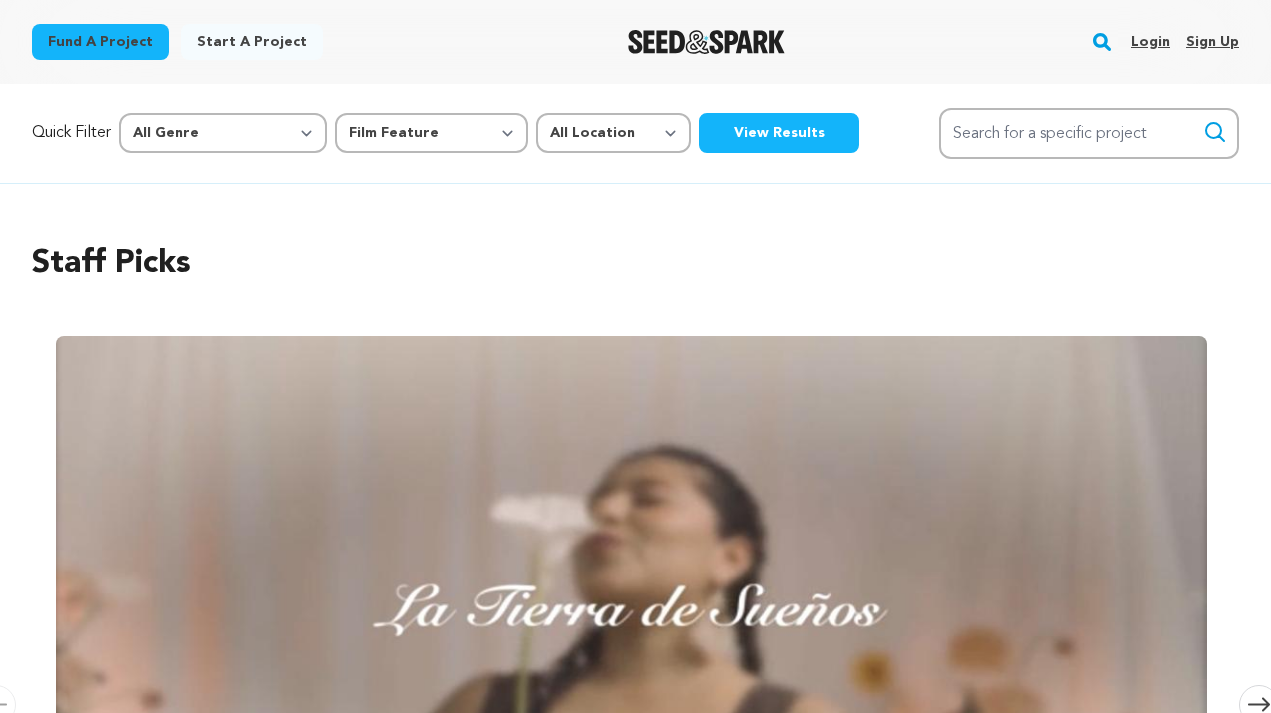 click on "View Results" at bounding box center [779, 133] 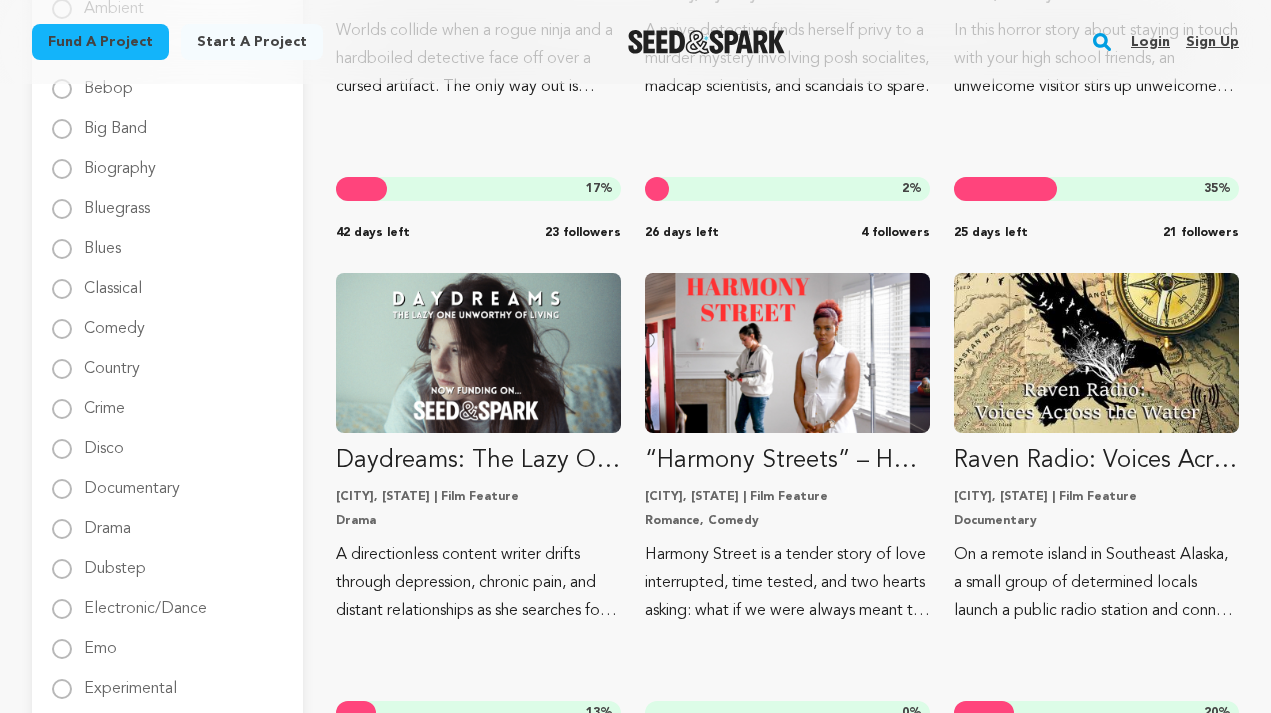scroll, scrollTop: 596, scrollLeft: 0, axis: vertical 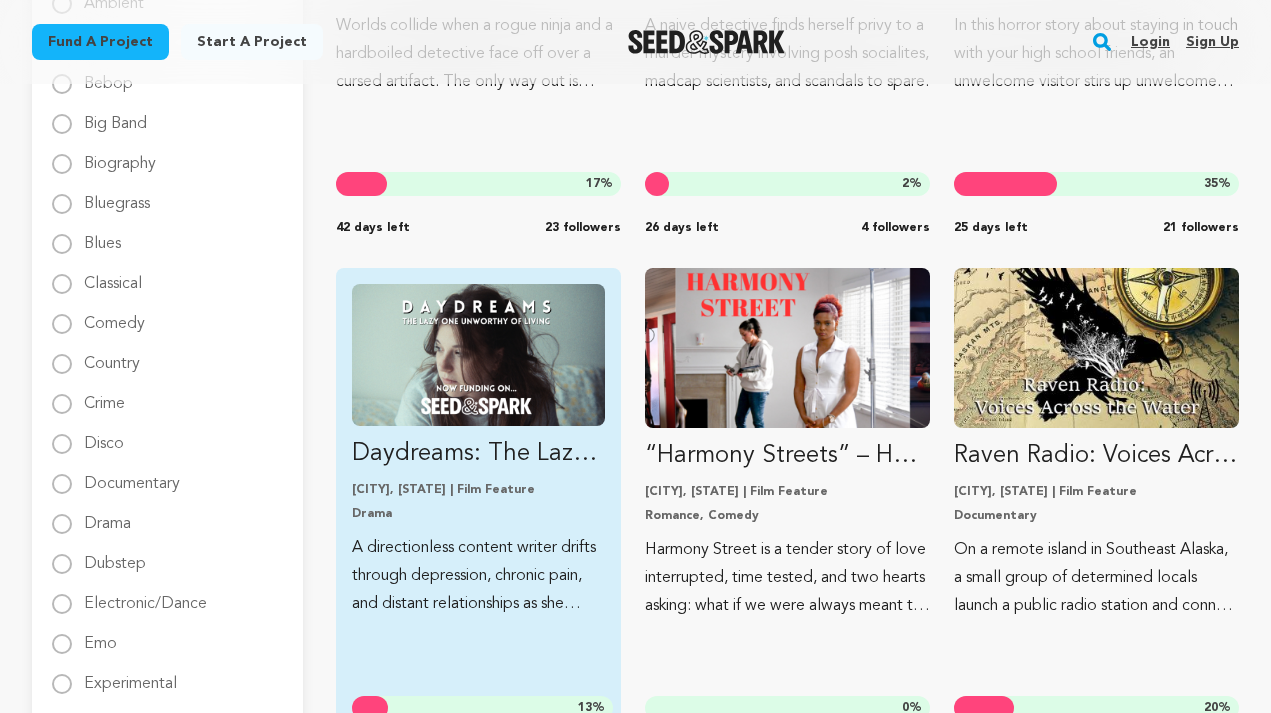 click on "Daydreams: The Lazy One Unworthy of Living" at bounding box center [478, 454] 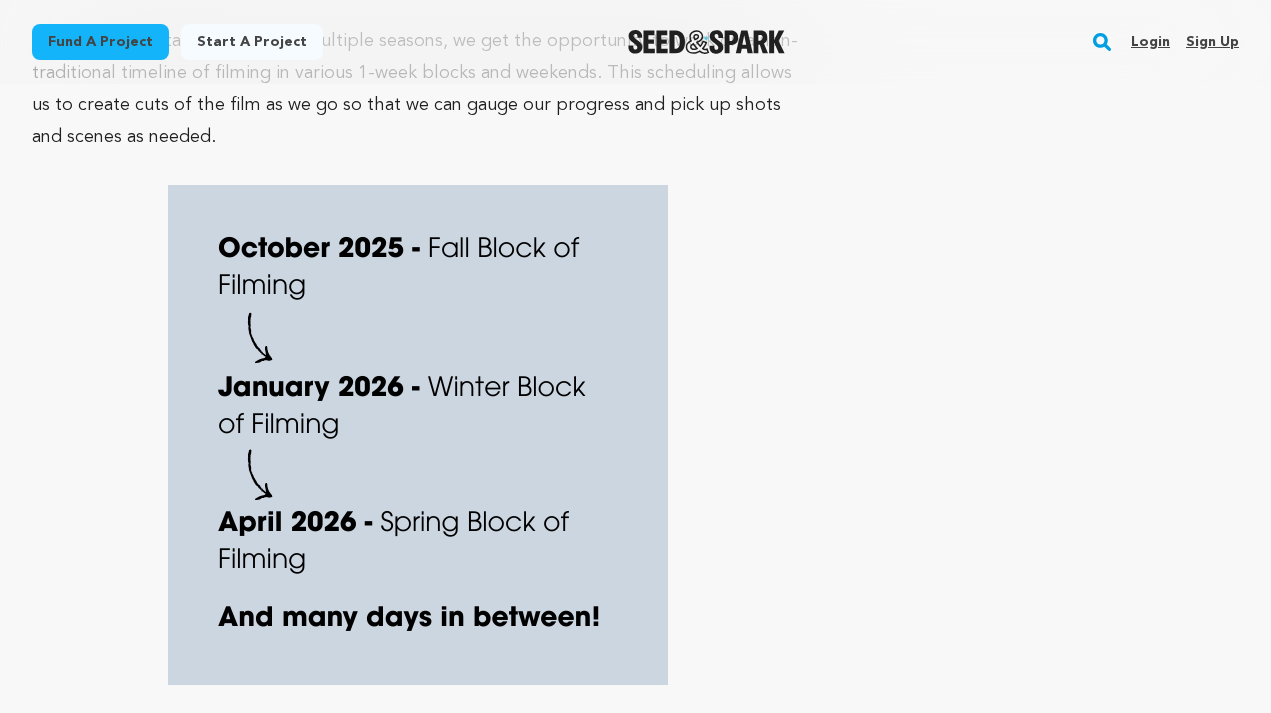 scroll, scrollTop: 0, scrollLeft: 0, axis: both 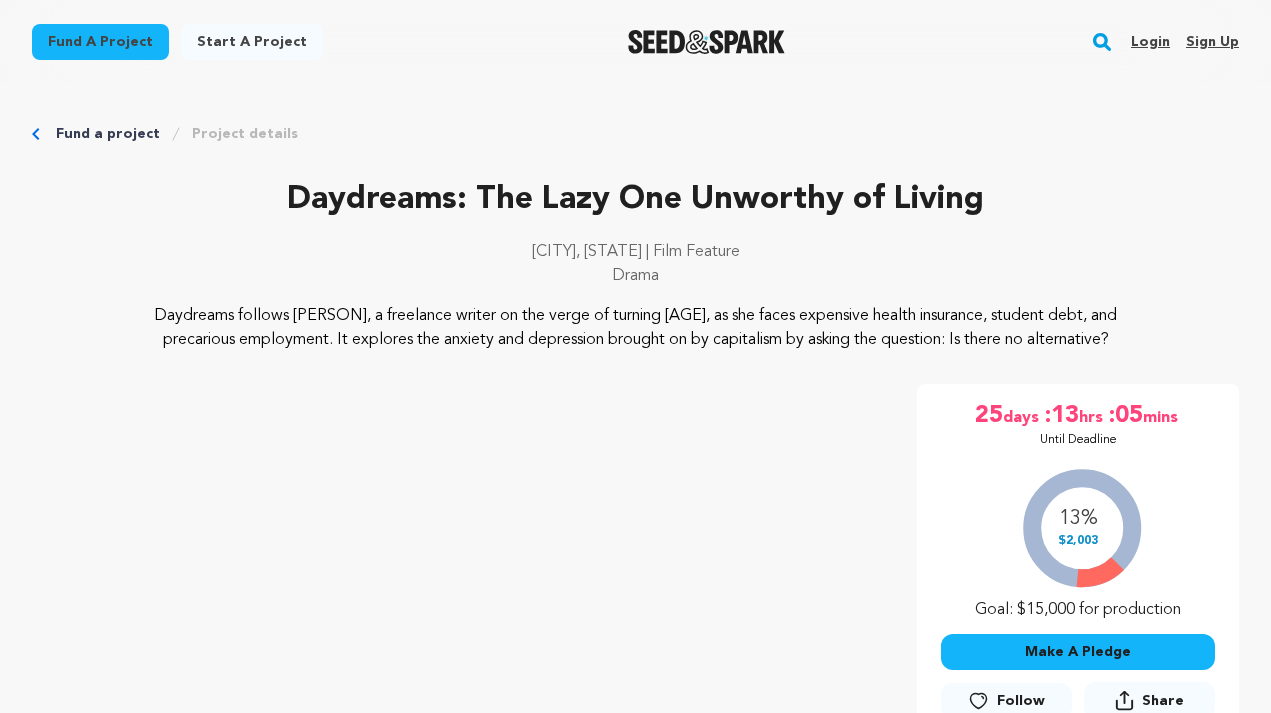 click on "Fund a project" at bounding box center (108, 134) 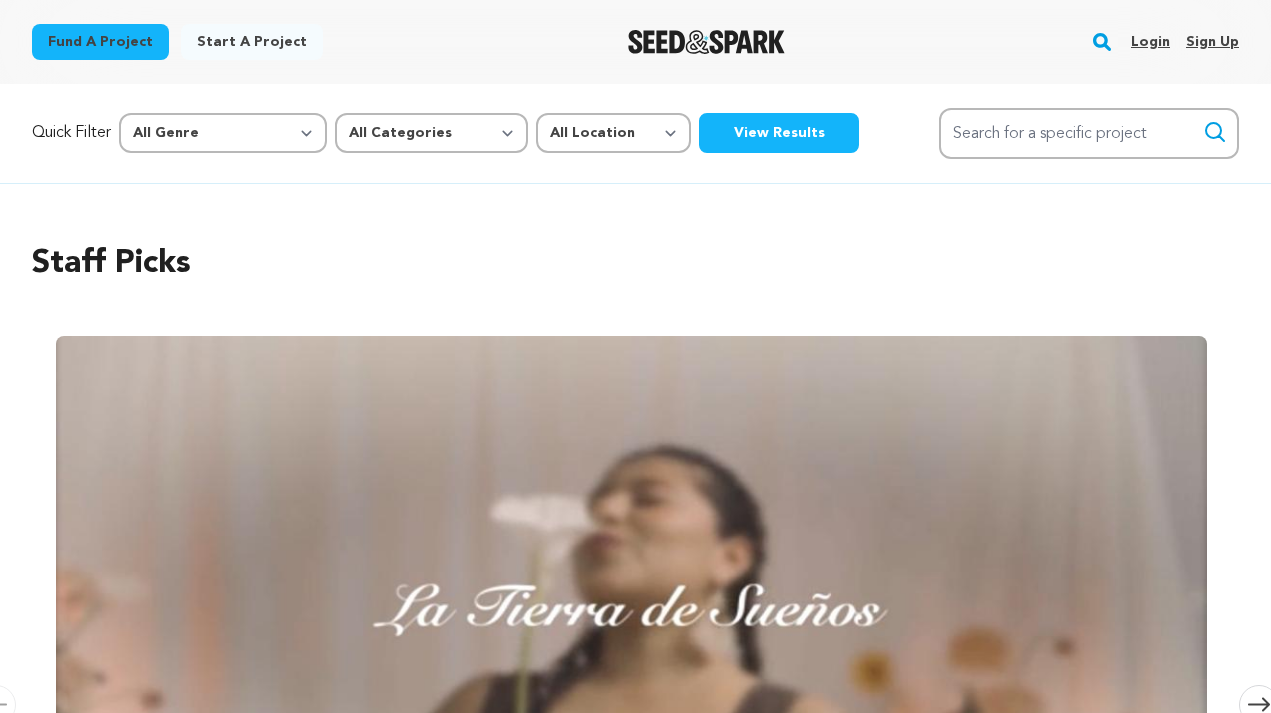 scroll, scrollTop: 0, scrollLeft: 0, axis: both 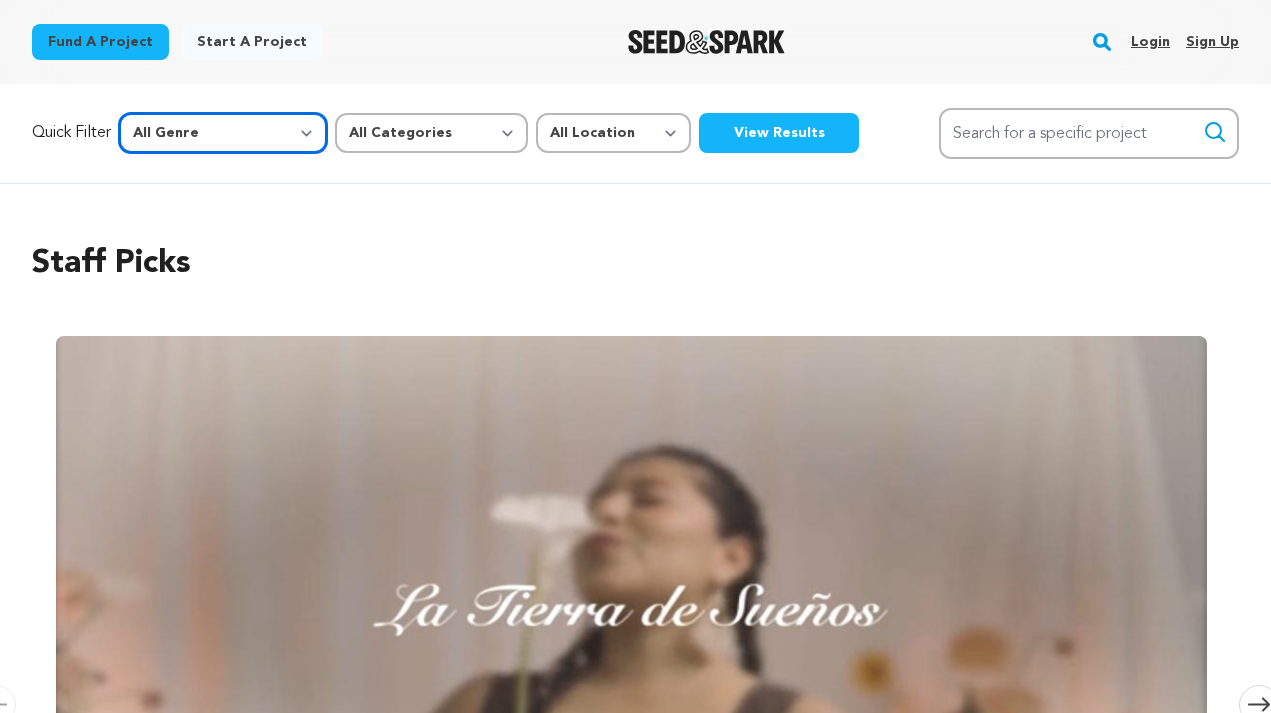 click on "All Genre
Action
Adventure
Afrobeat
Alternative
Ambient
Animation
Bebop
Big Band
Biography
Bluegrass
Blues
Classical
Comedy
Country
Crime
Disco
Documentary
Drama
Dubstep
Electronic/Dance
Emo
Experimental
Family
Fantasy
Film-Noir
Film-related Business
Filmmaker Resource
Folk
Foreign Film
Funk
Game-Show
Garage Grime" at bounding box center (223, 133) 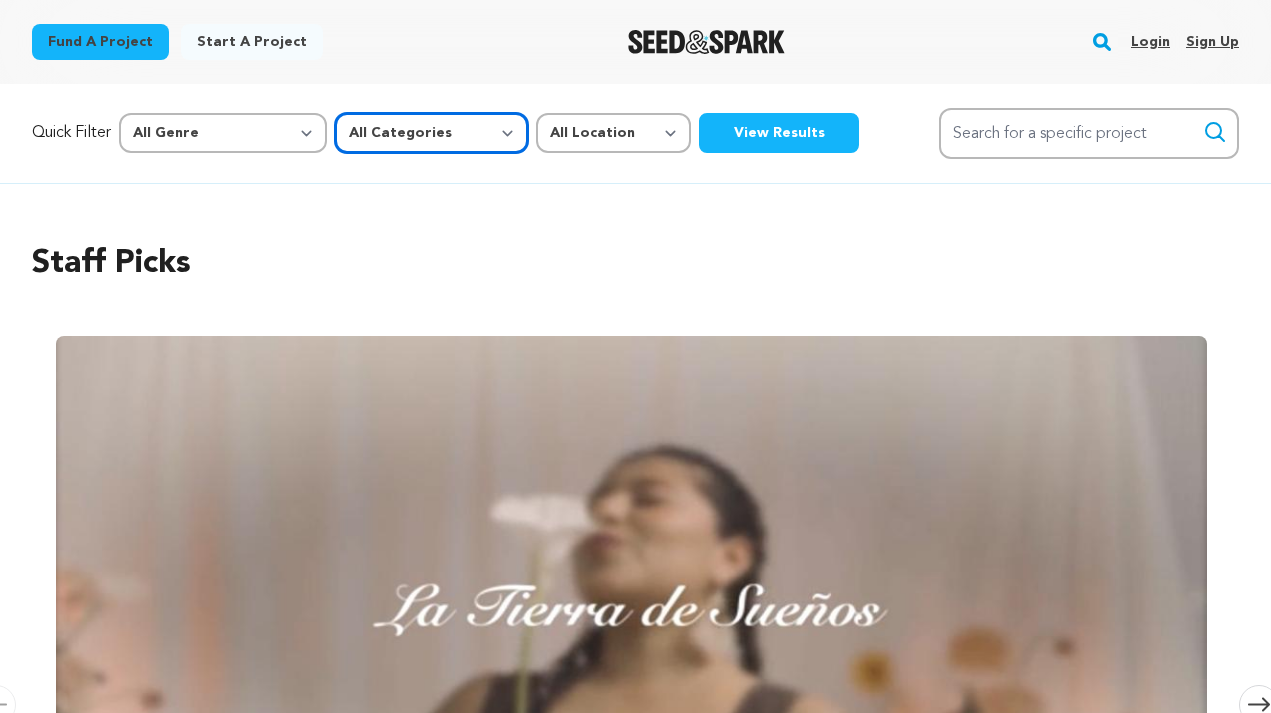 click on "All Categories
Film Feature
Film Short
Series
Music Video
Comics
Artist Residency
Art & Photography
Collective
Dance
Games
Music
Radio & Podcasts
Orgs & Companies
Venue & Spaces" at bounding box center [431, 133] 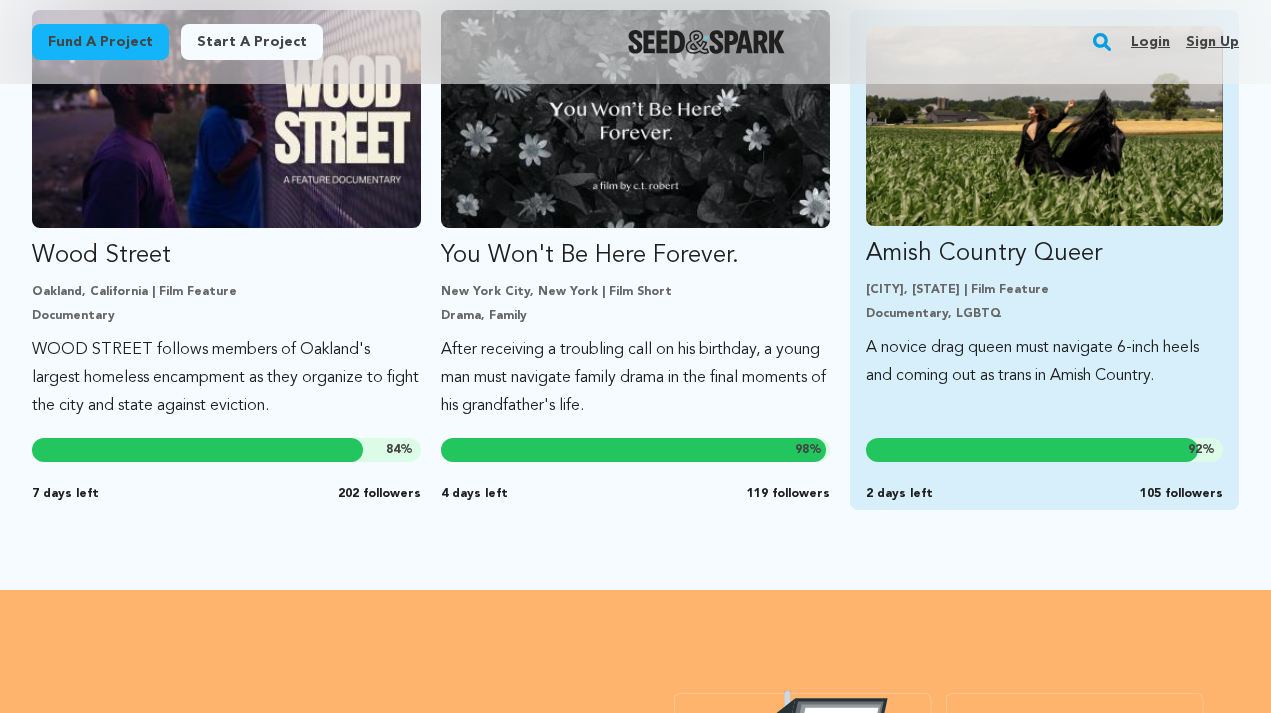 scroll, scrollTop: 1661, scrollLeft: 0, axis: vertical 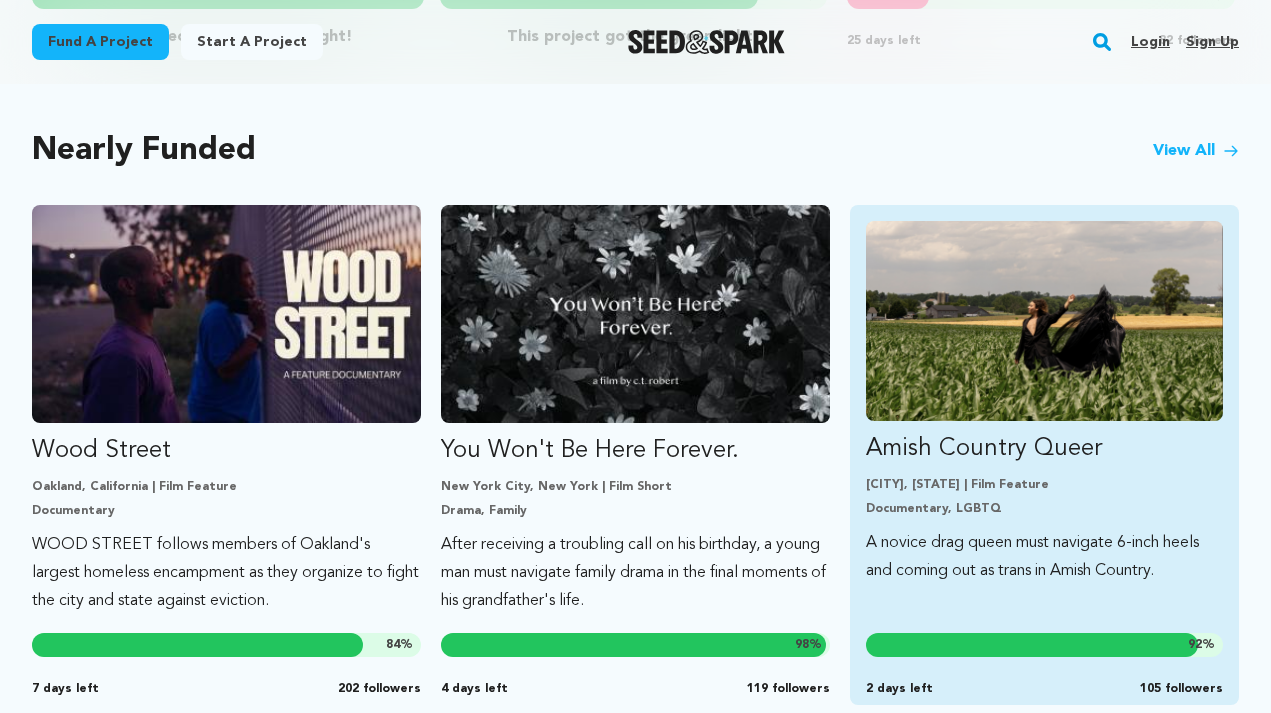 click on "Documentary, LGBTQ" at bounding box center [1044, 509] 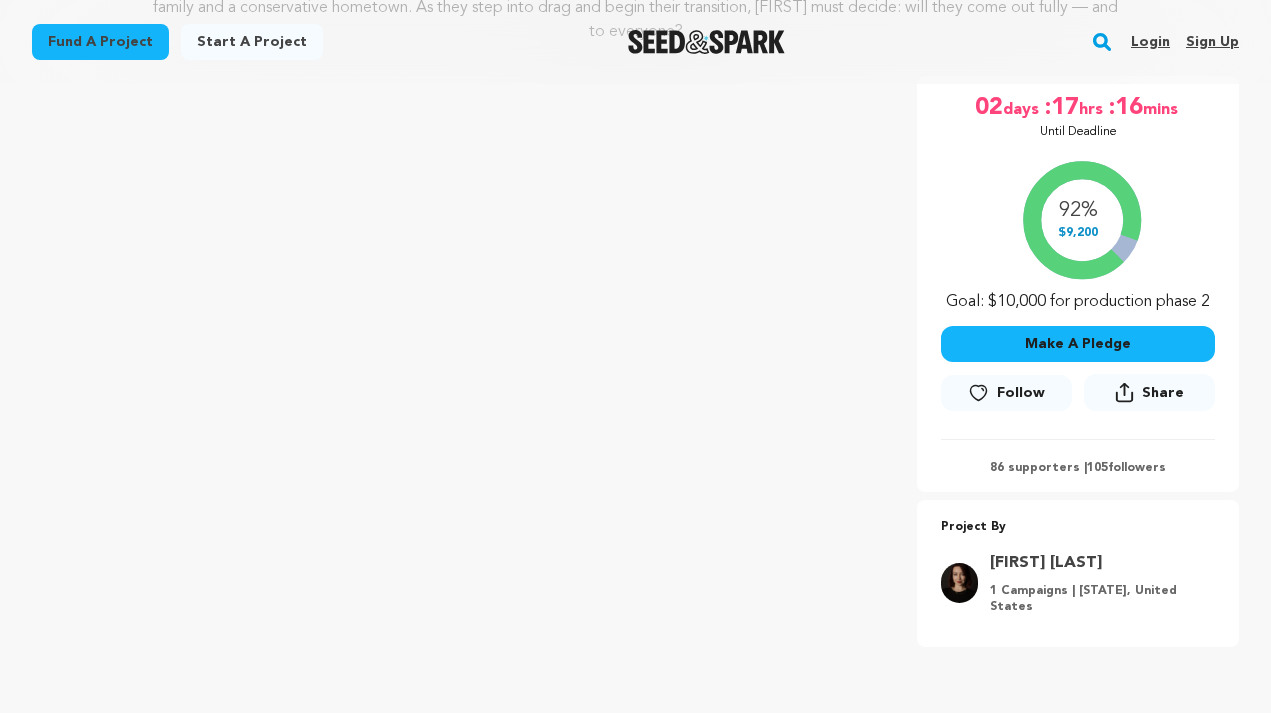 scroll, scrollTop: 322, scrollLeft: 0, axis: vertical 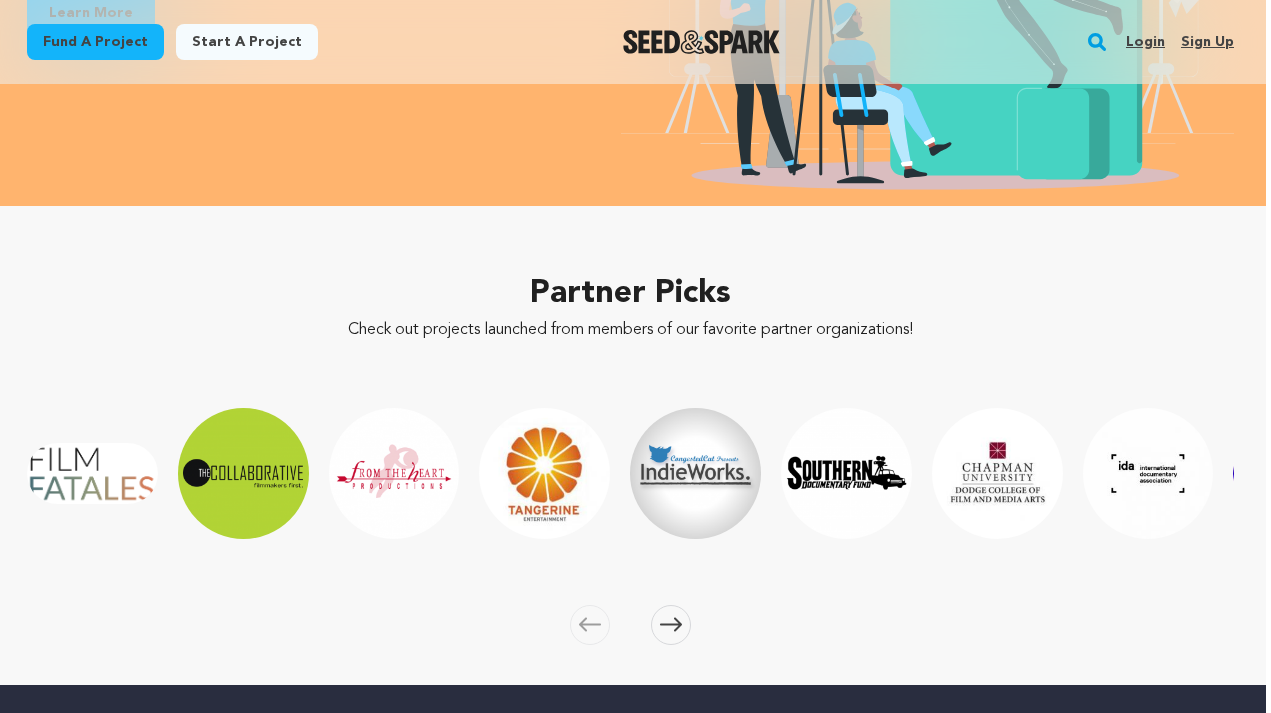 click at bounding box center [671, 625] 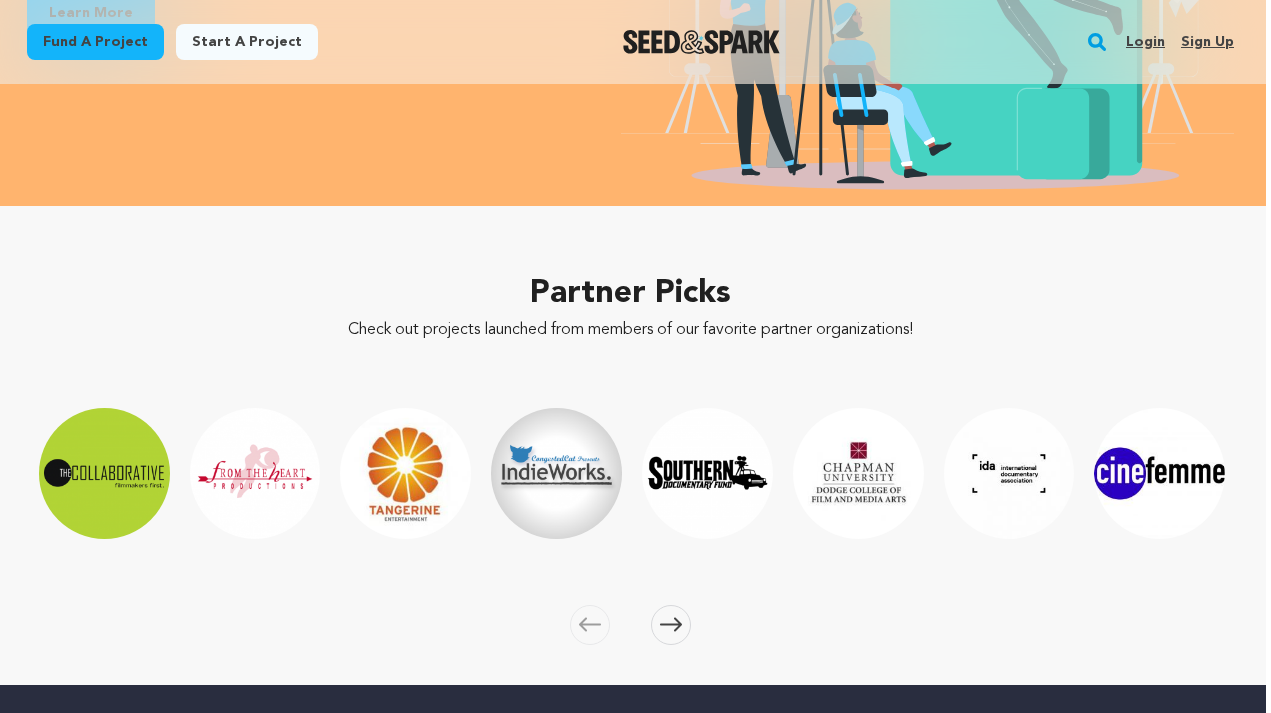 scroll, scrollTop: 0, scrollLeft: 151, axis: horizontal 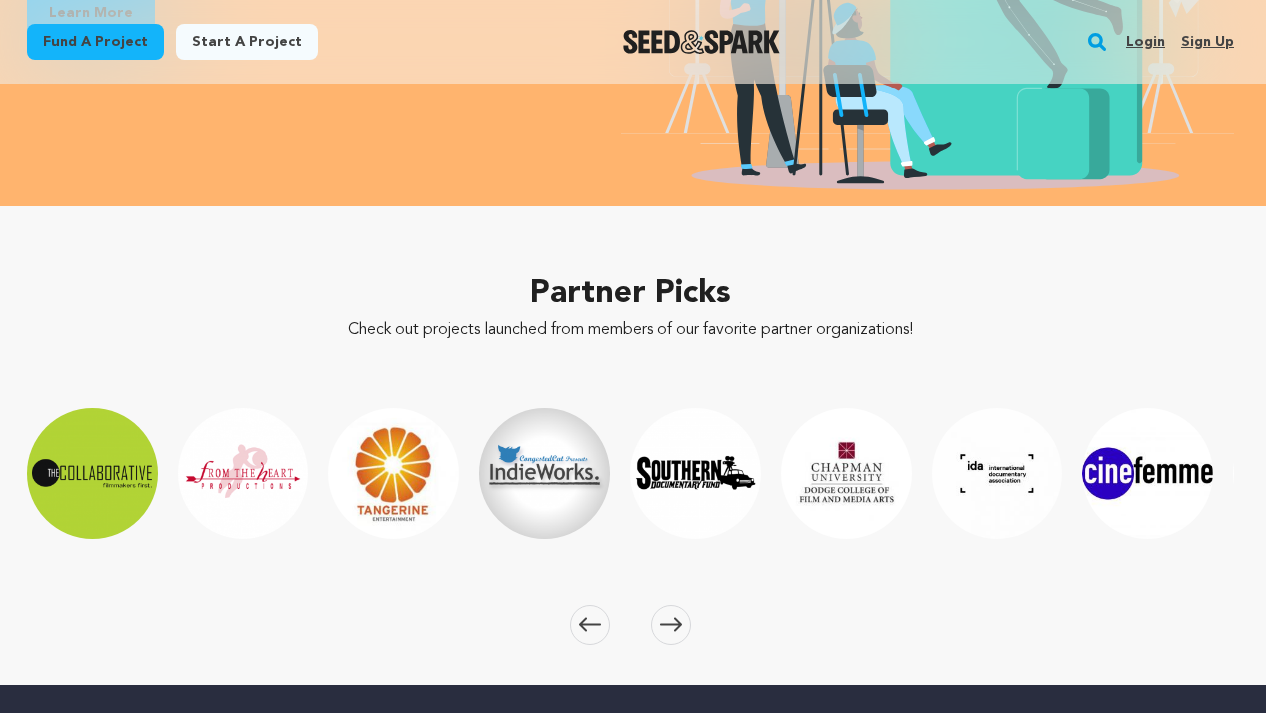 click at bounding box center (671, 625) 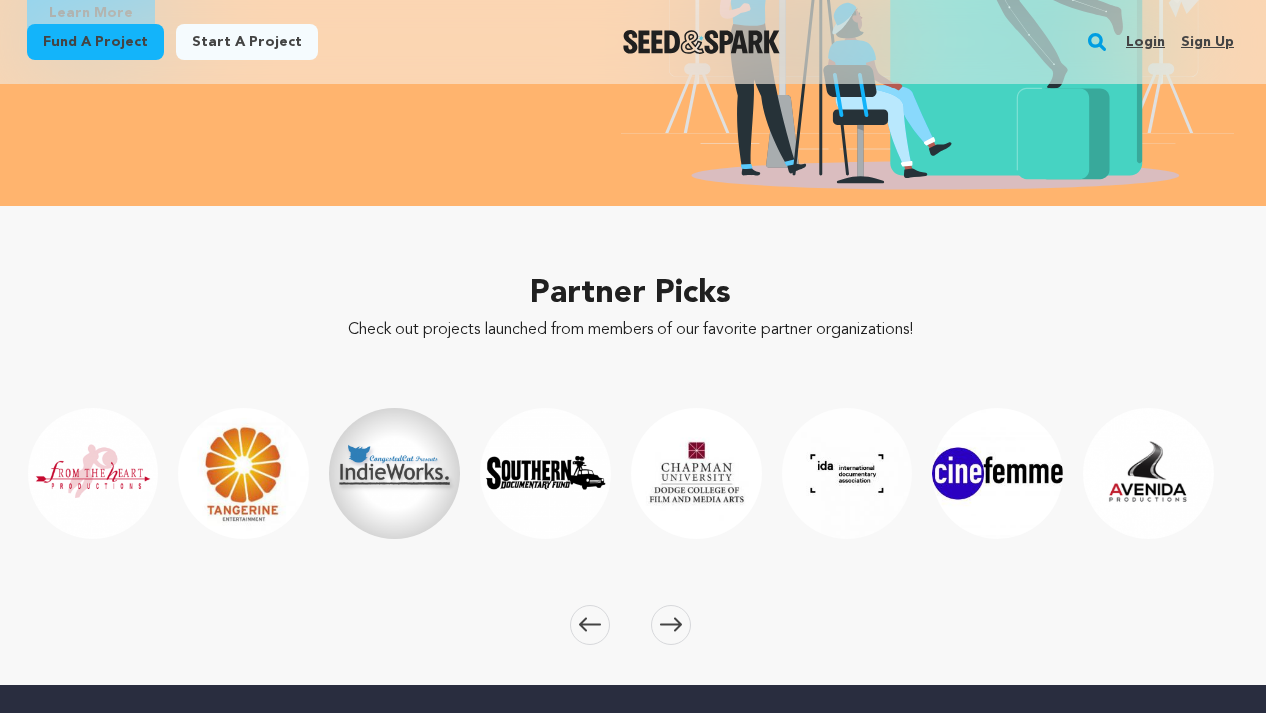 click at bounding box center (671, 625) 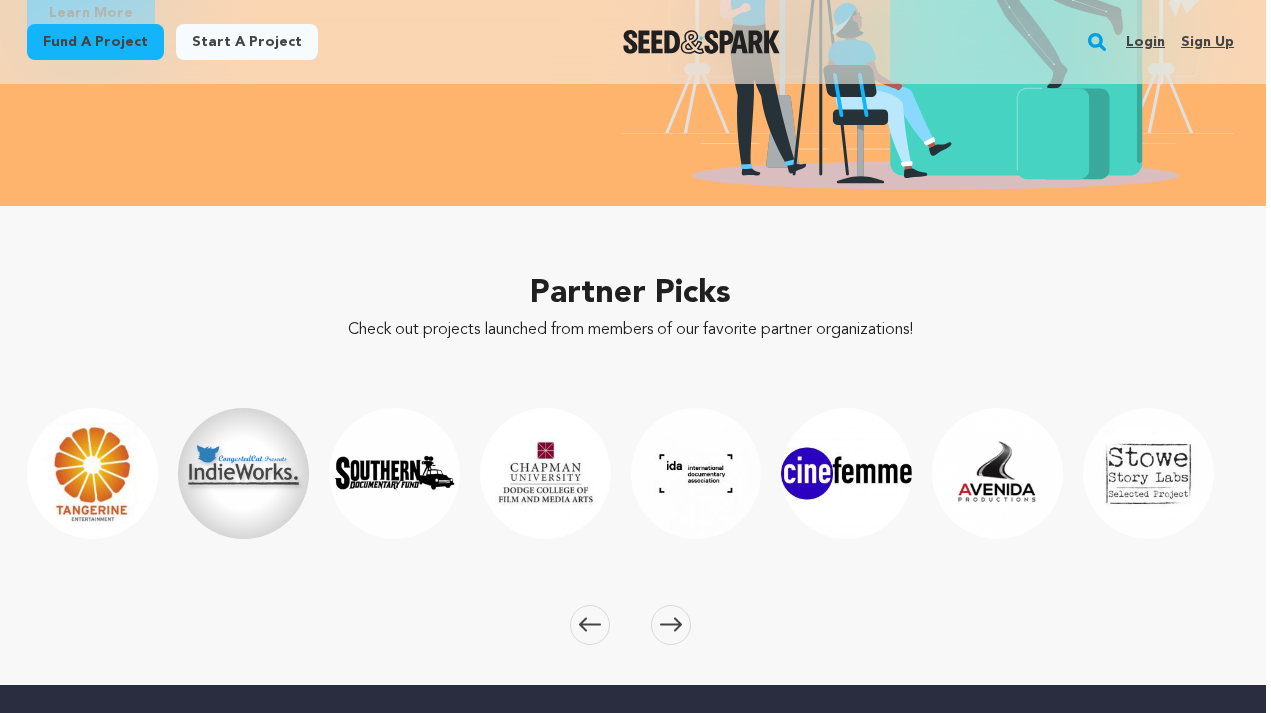 click at bounding box center [671, 625] 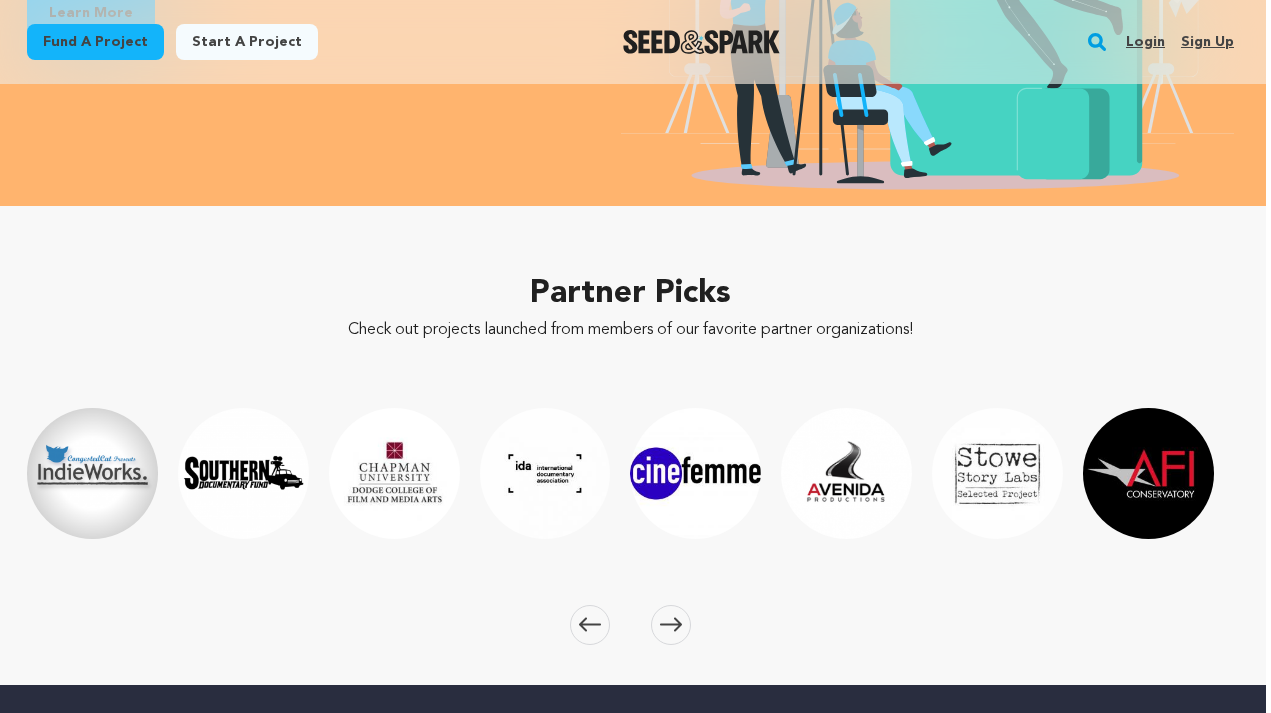 click at bounding box center [671, 625] 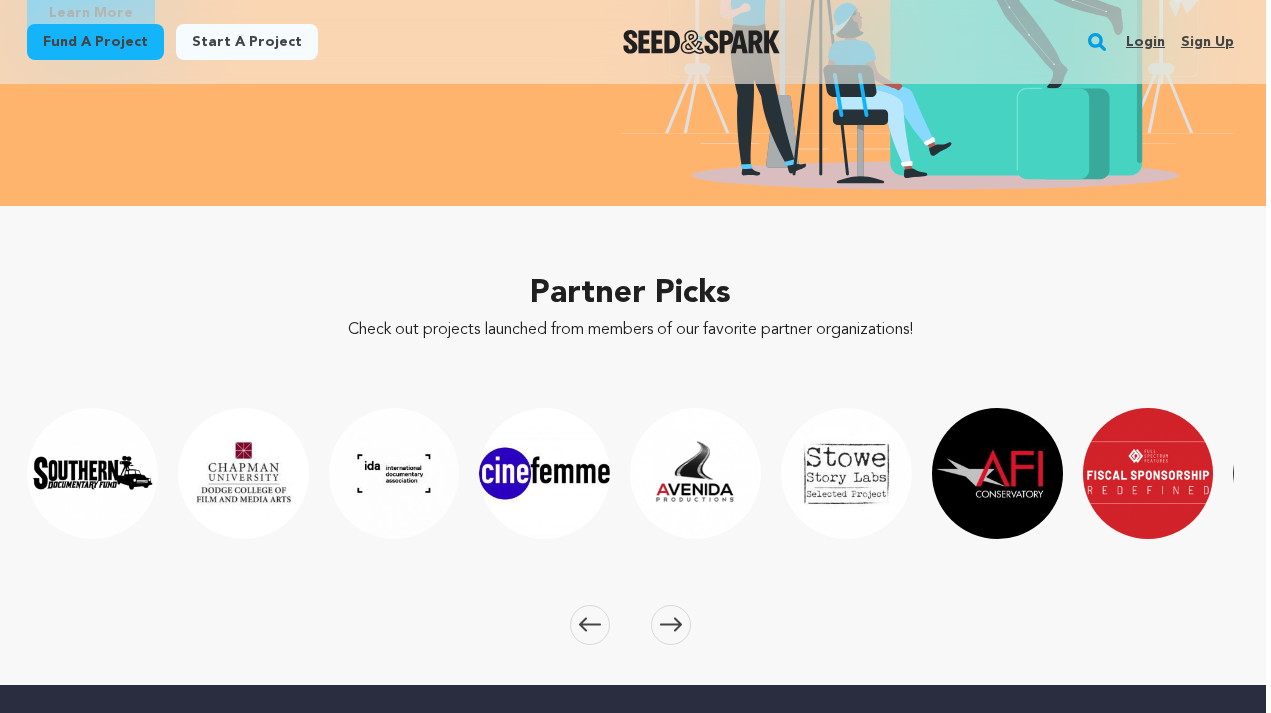 click at bounding box center [671, 625] 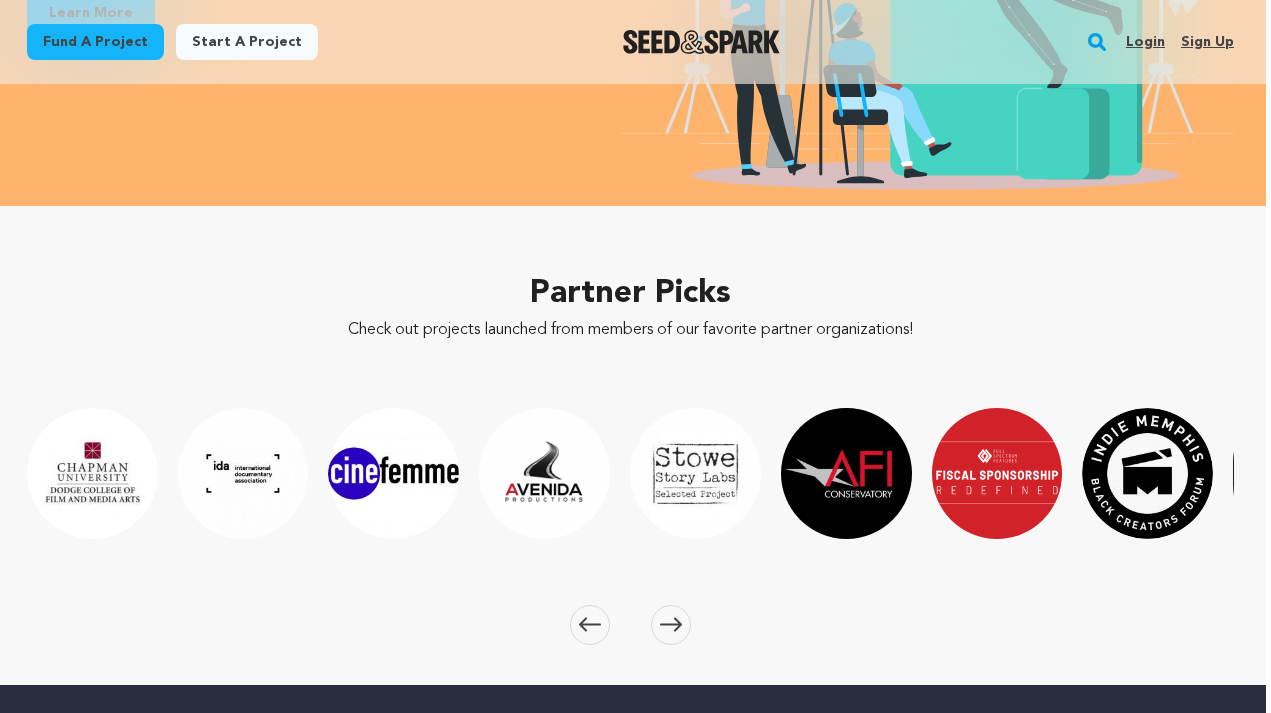 click at bounding box center [671, 625] 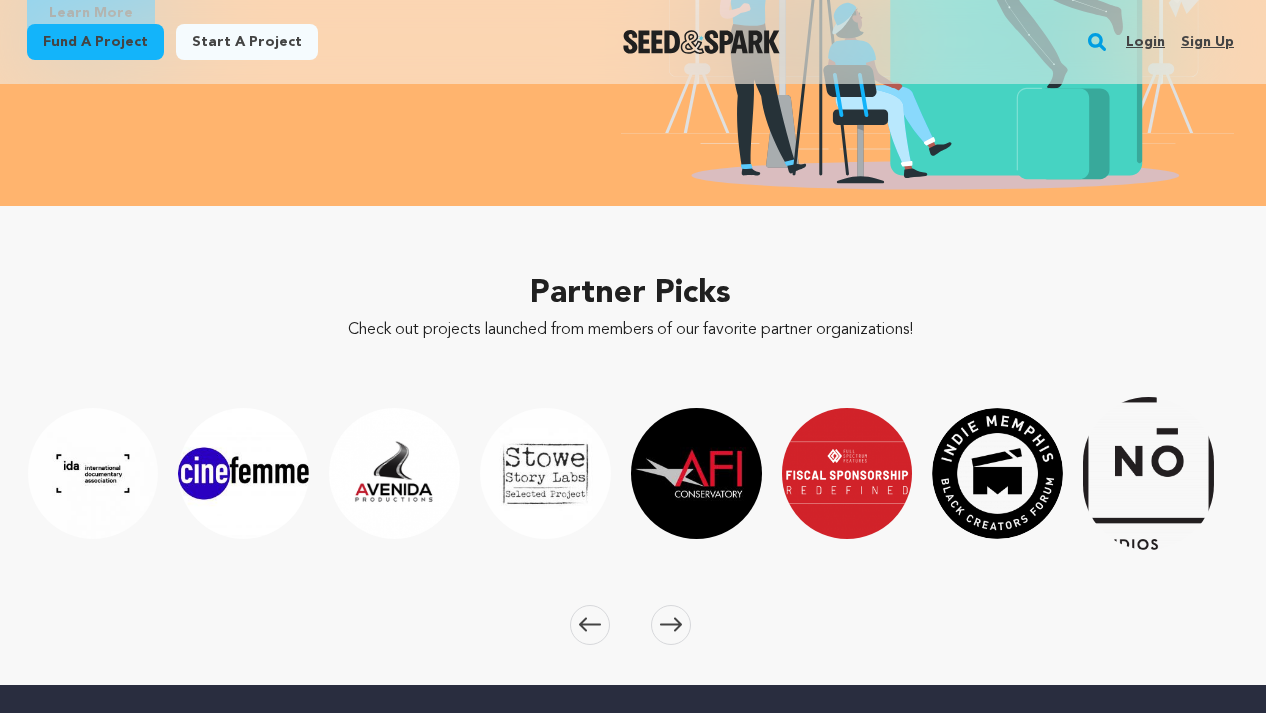 click at bounding box center (671, 625) 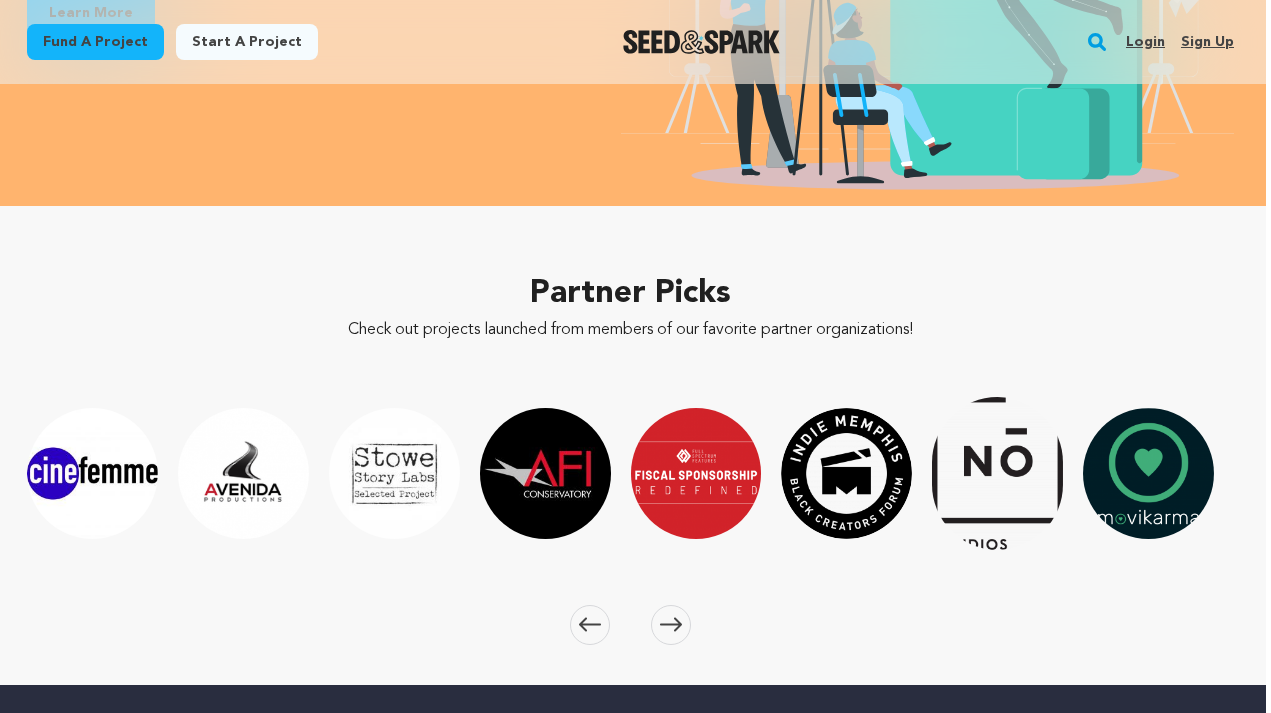 click at bounding box center [671, 625] 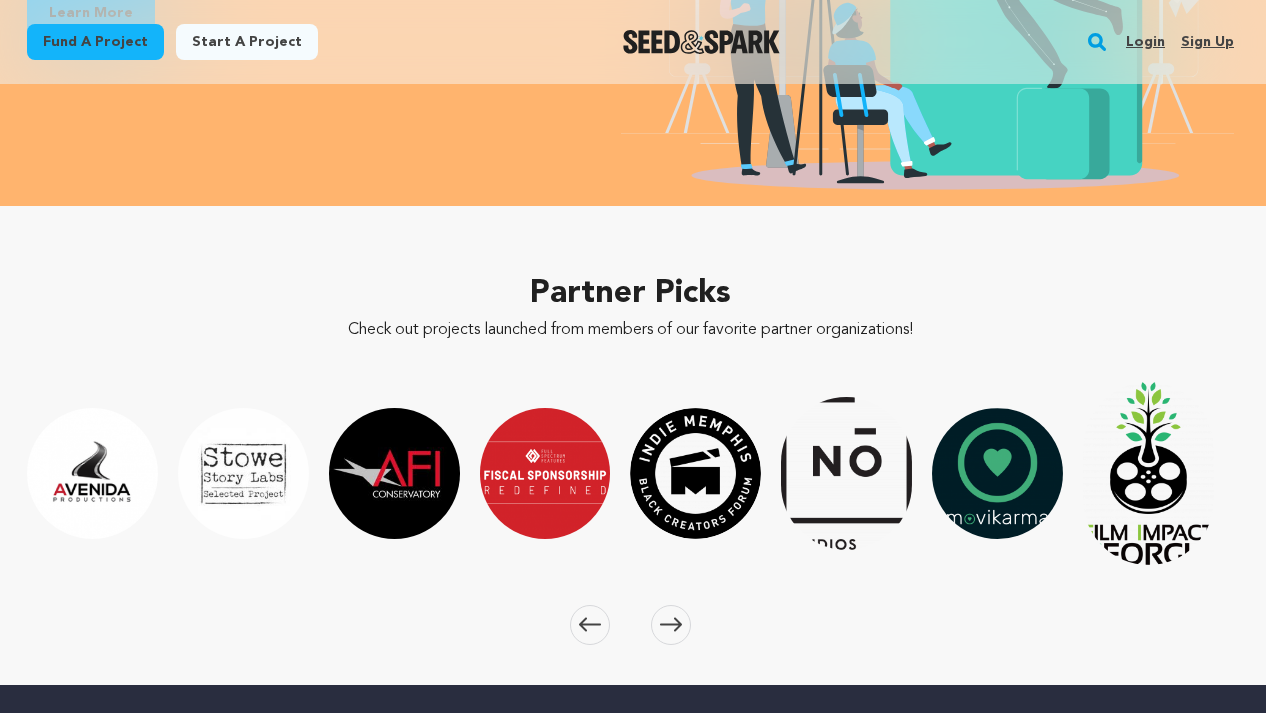 click at bounding box center [671, 625] 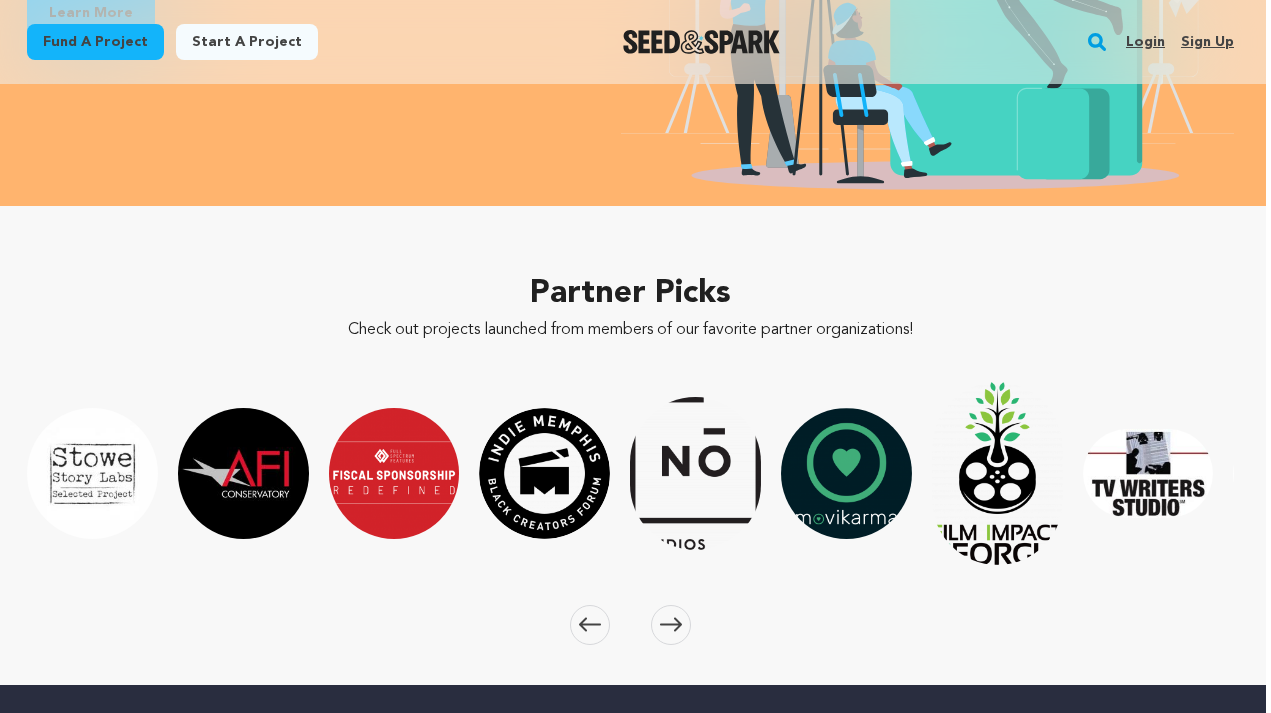 click at bounding box center [671, 625] 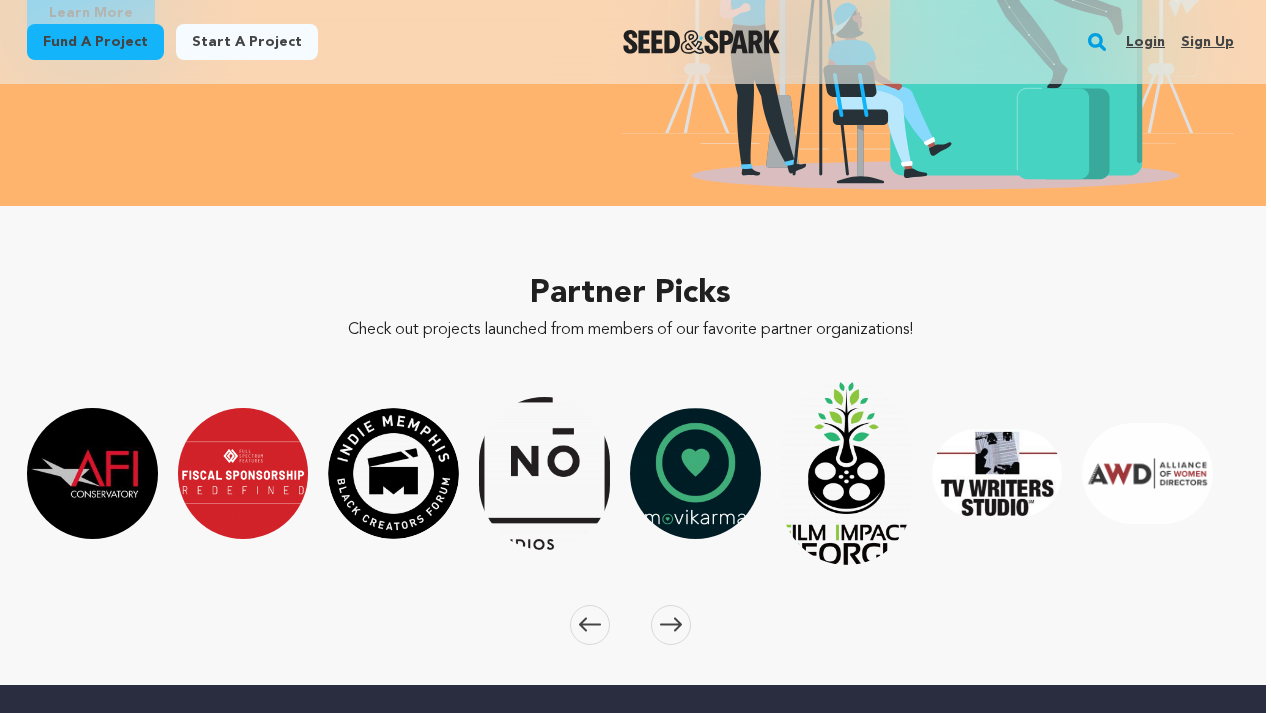 click at bounding box center [671, 625] 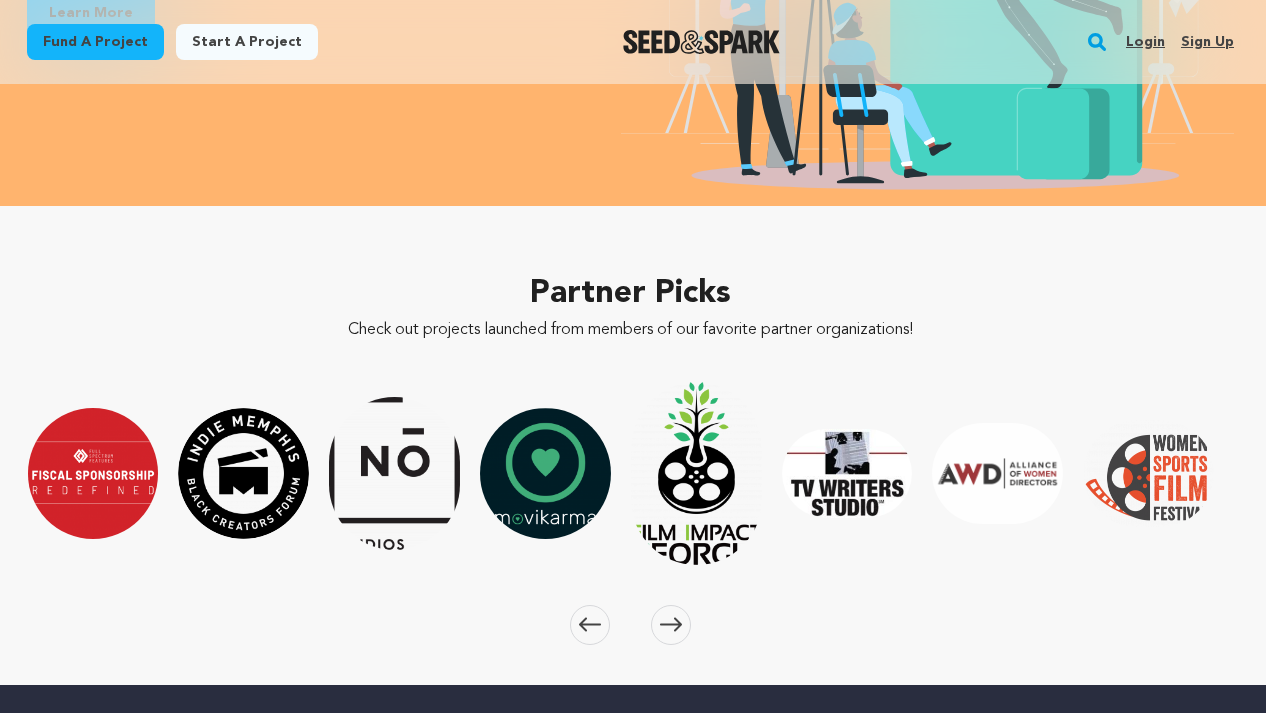 click at bounding box center [671, 625] 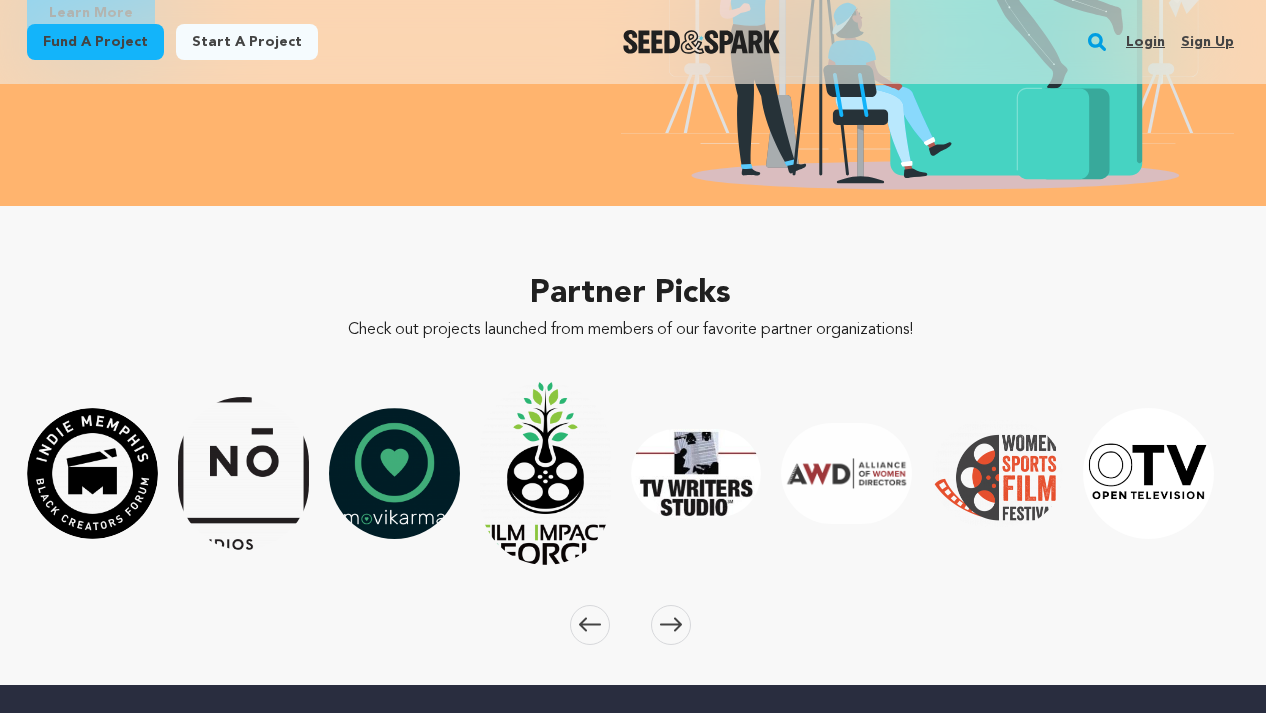 click at bounding box center [671, 625] 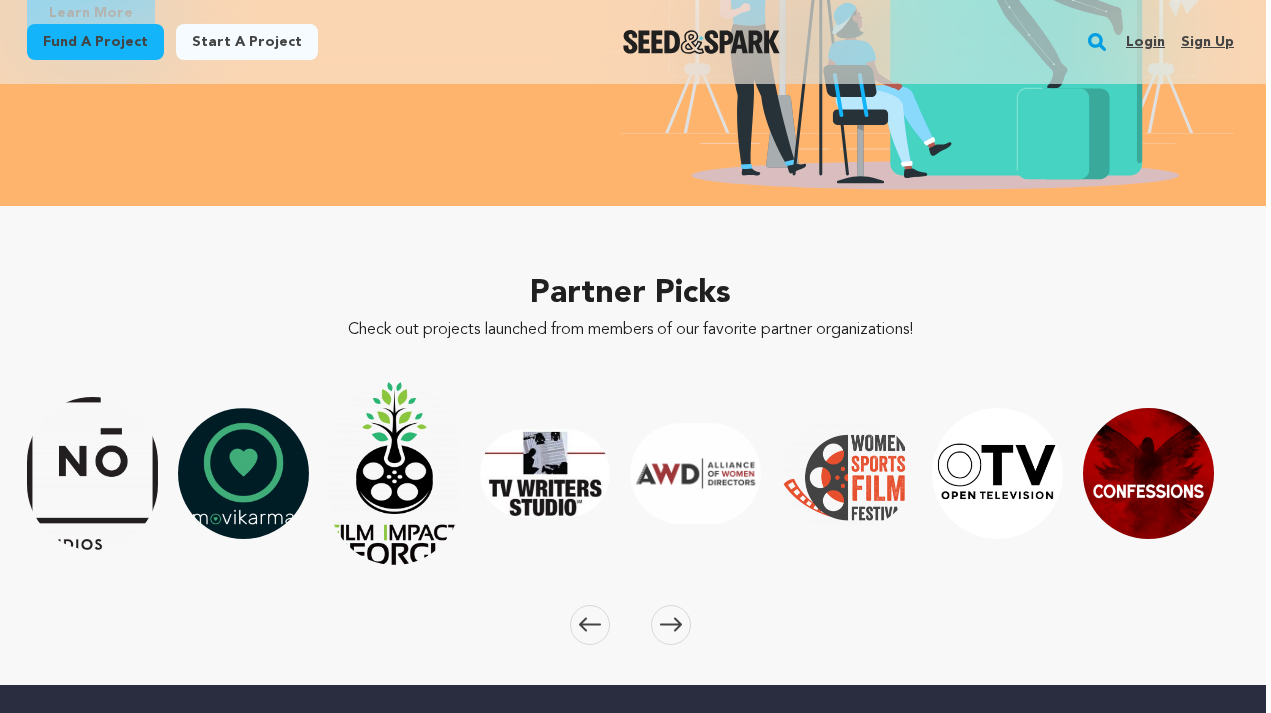 click at bounding box center [671, 625] 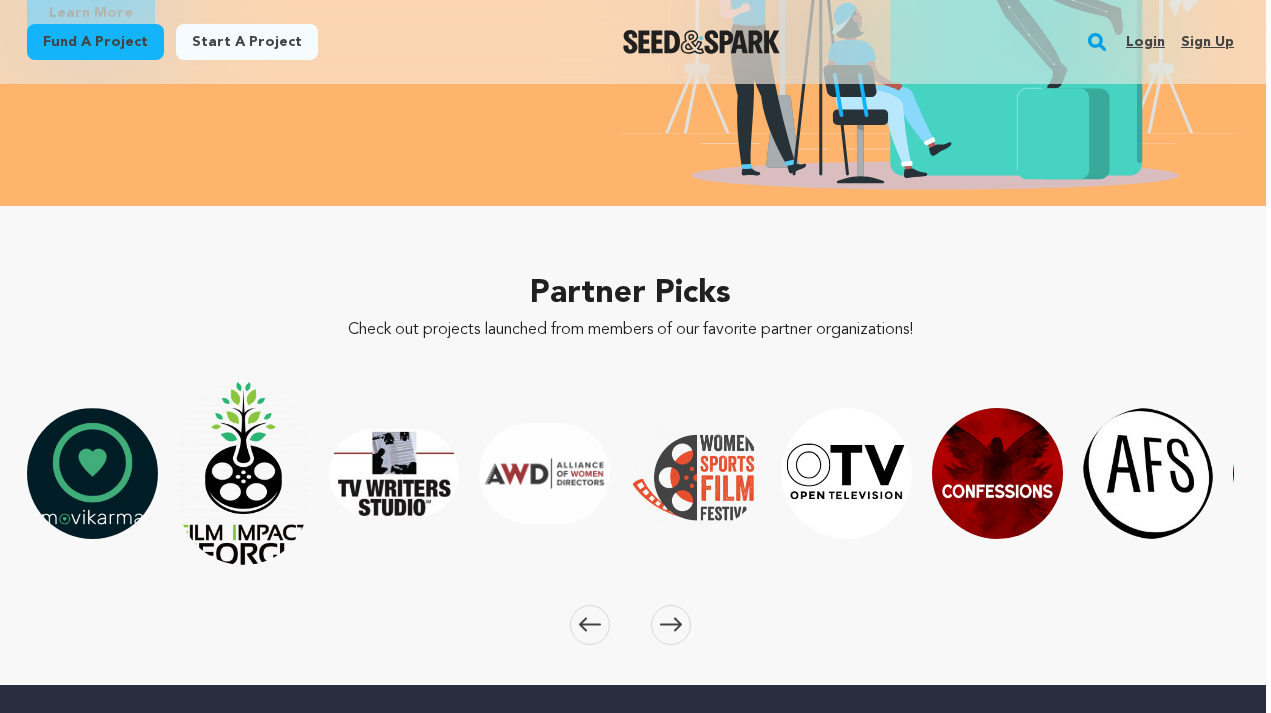 click at bounding box center (671, 625) 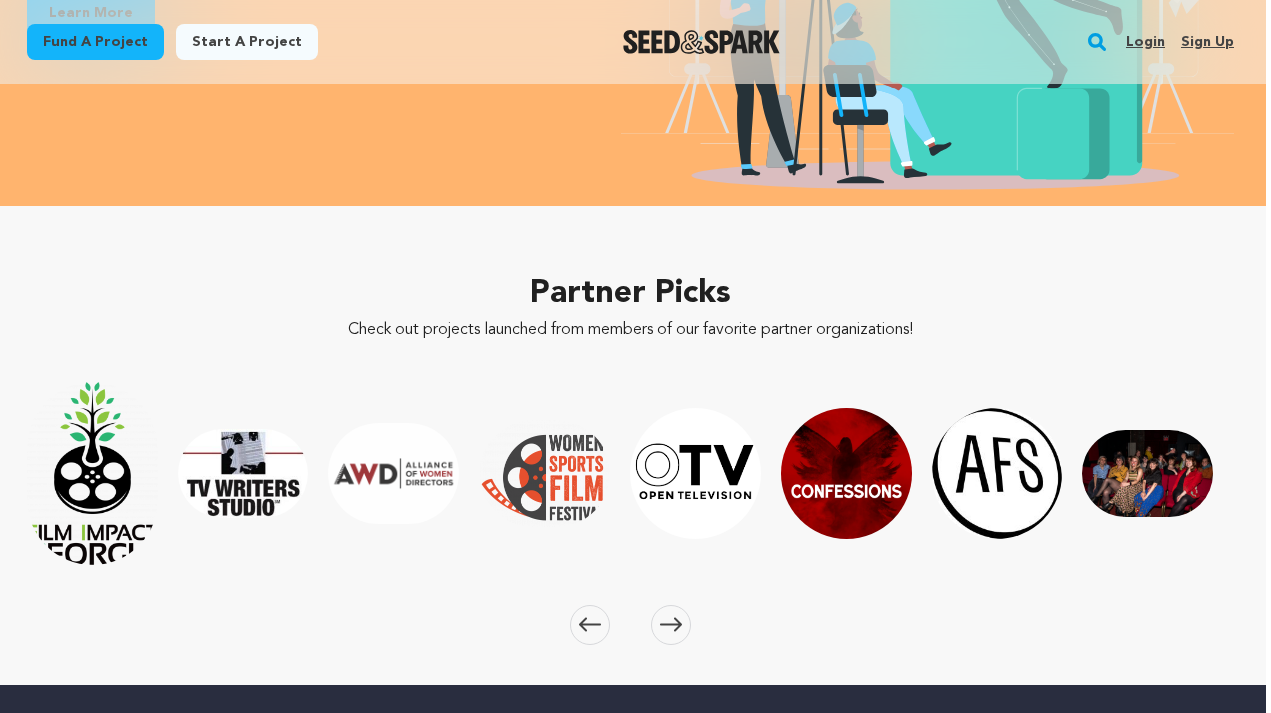 click at bounding box center [671, 625] 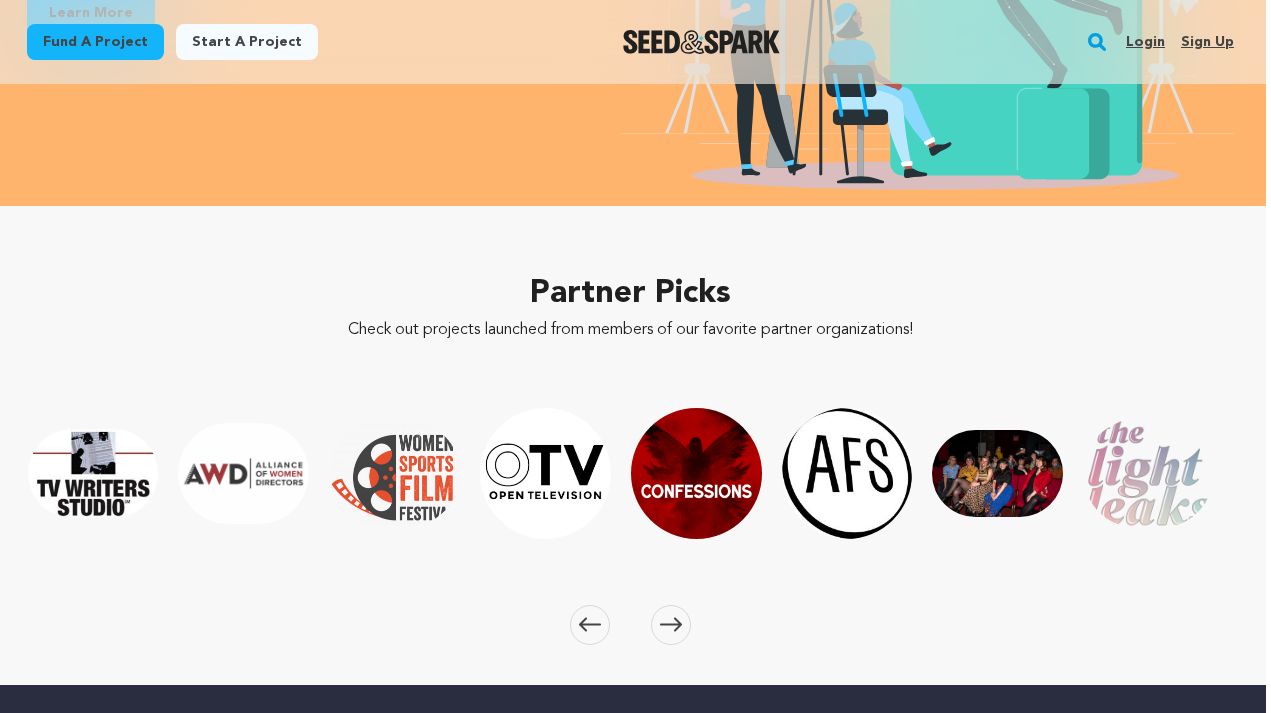 click at bounding box center (671, 625) 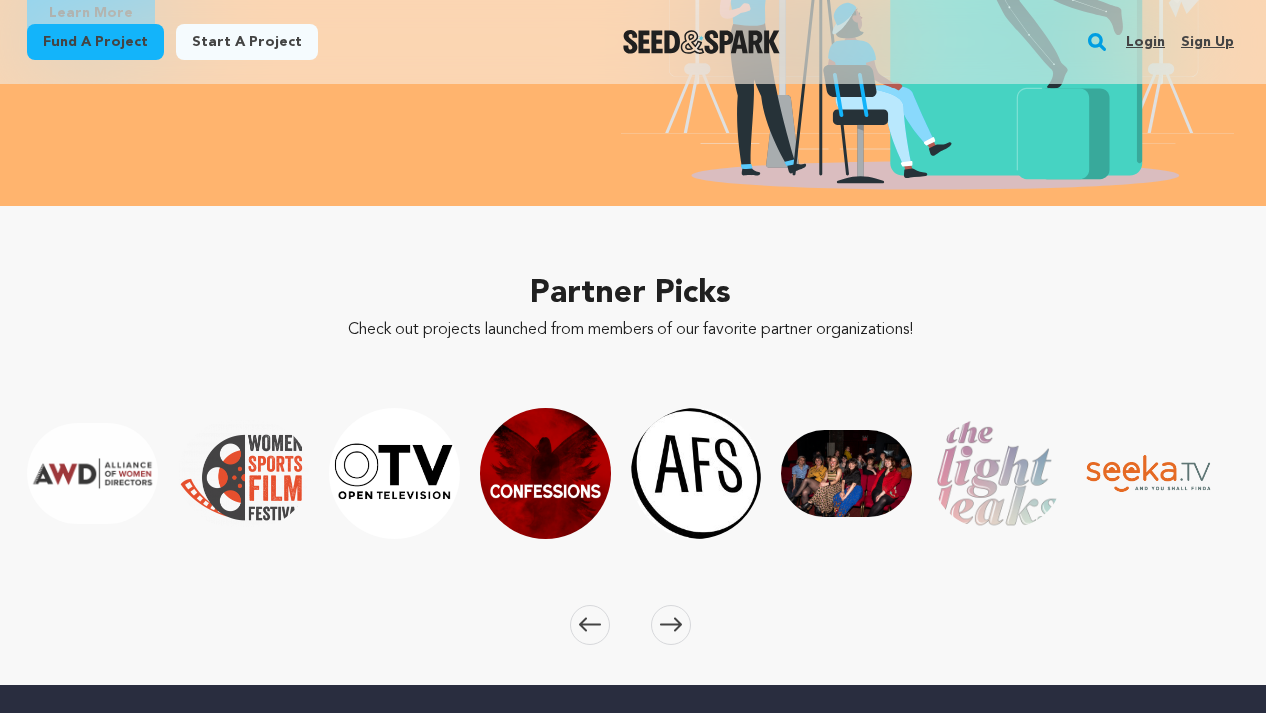 click at bounding box center (671, 625) 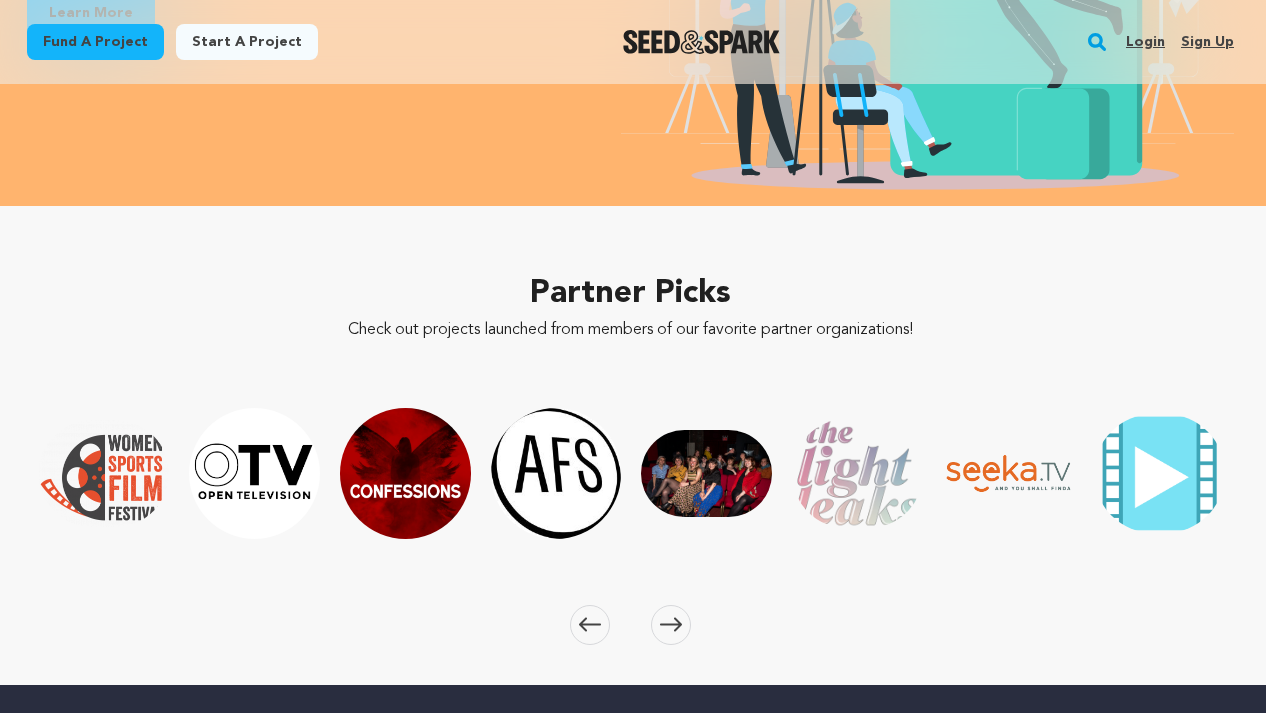 click at bounding box center [671, 625] 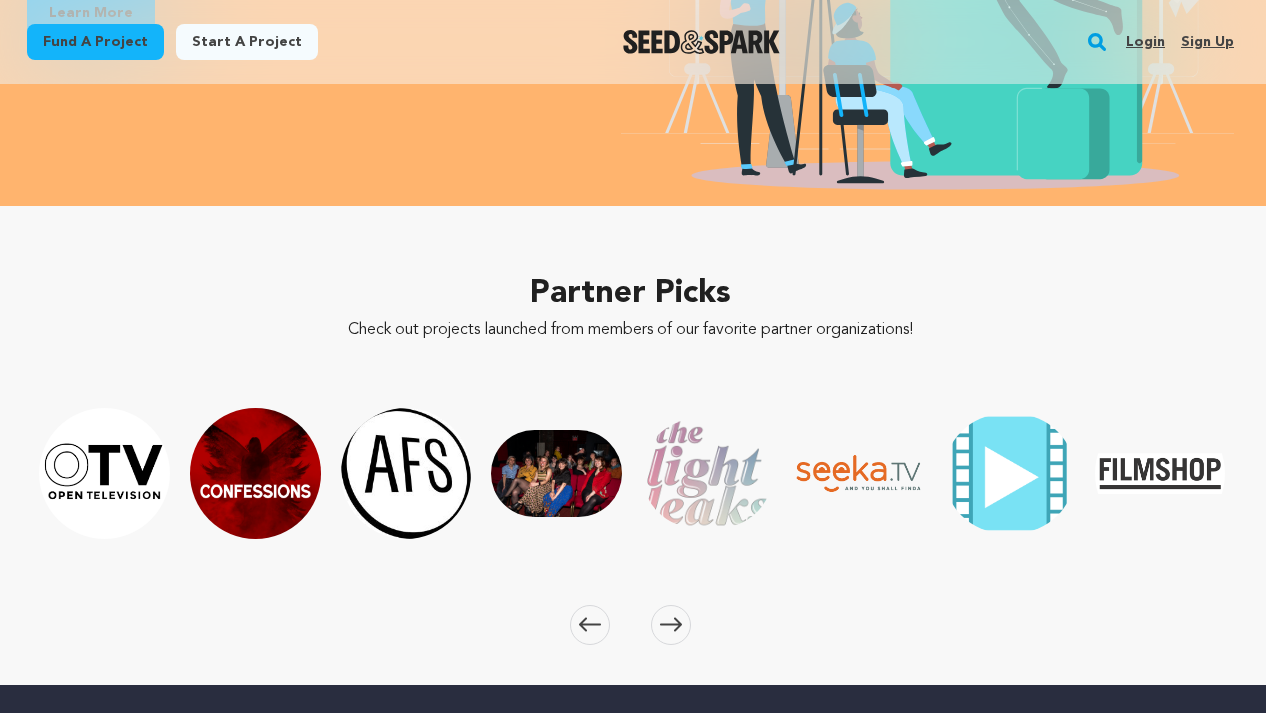 click at bounding box center [671, 625] 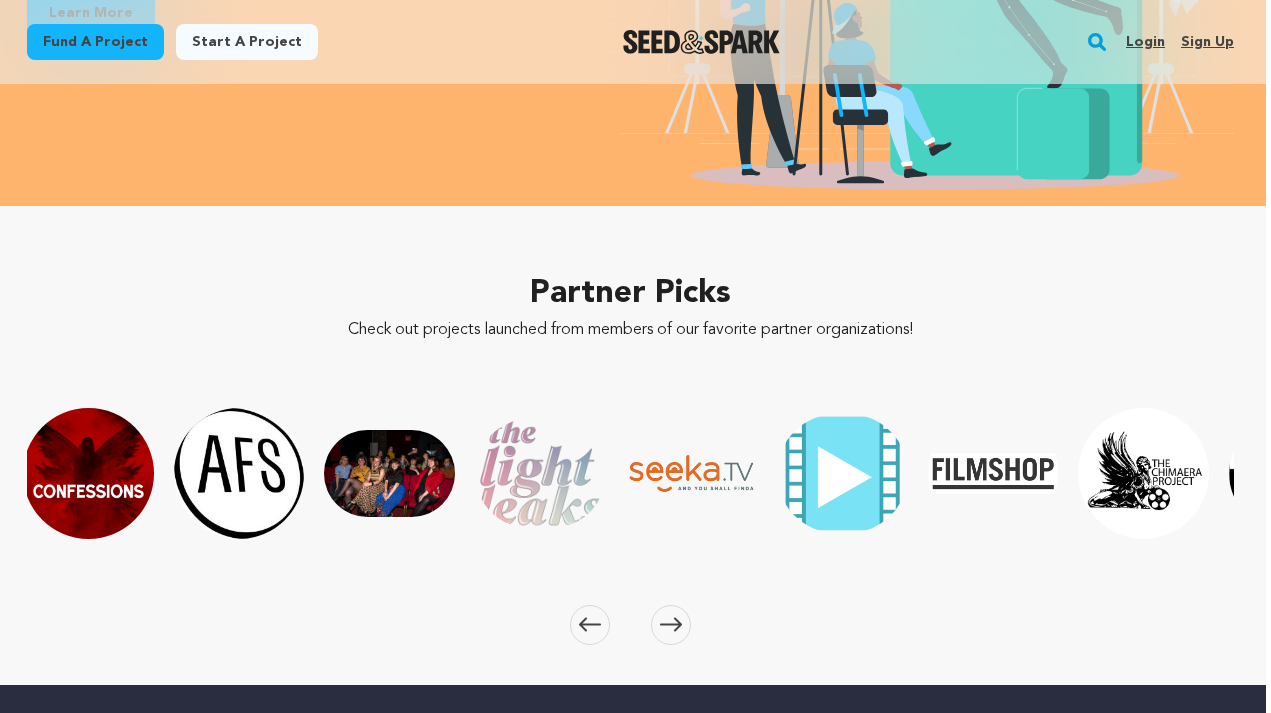 click at bounding box center [671, 625] 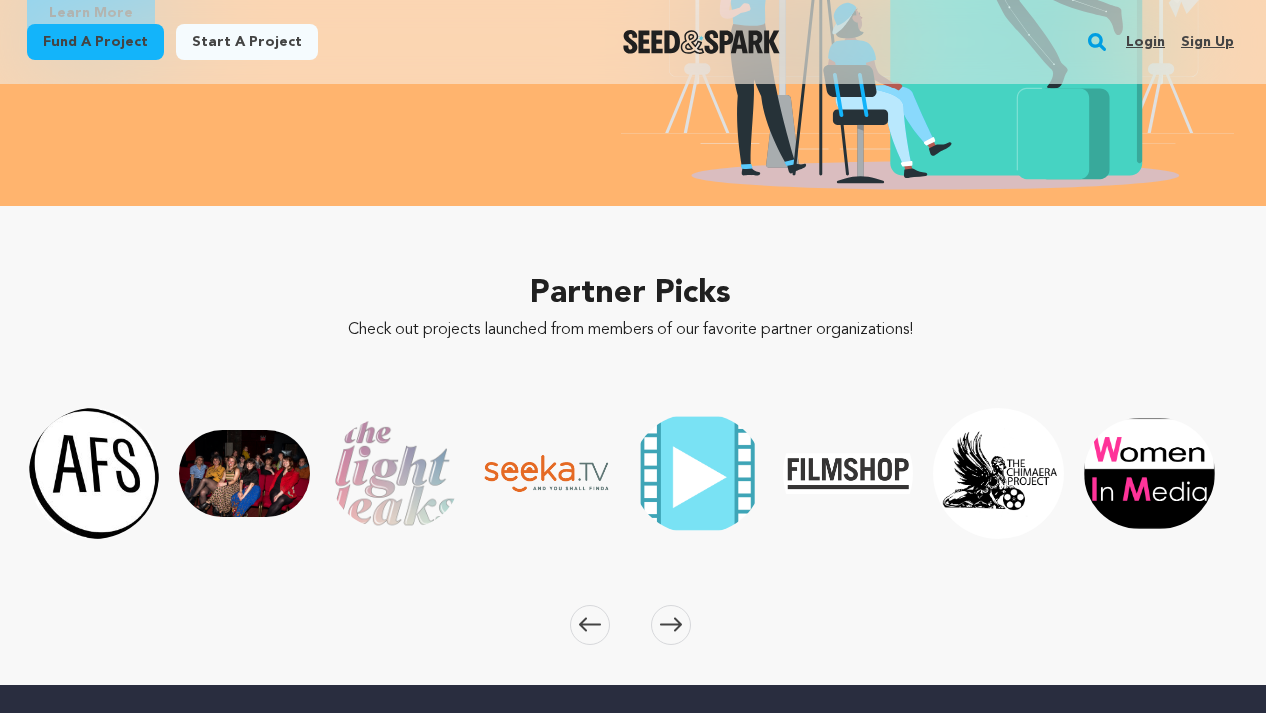 click at bounding box center (671, 625) 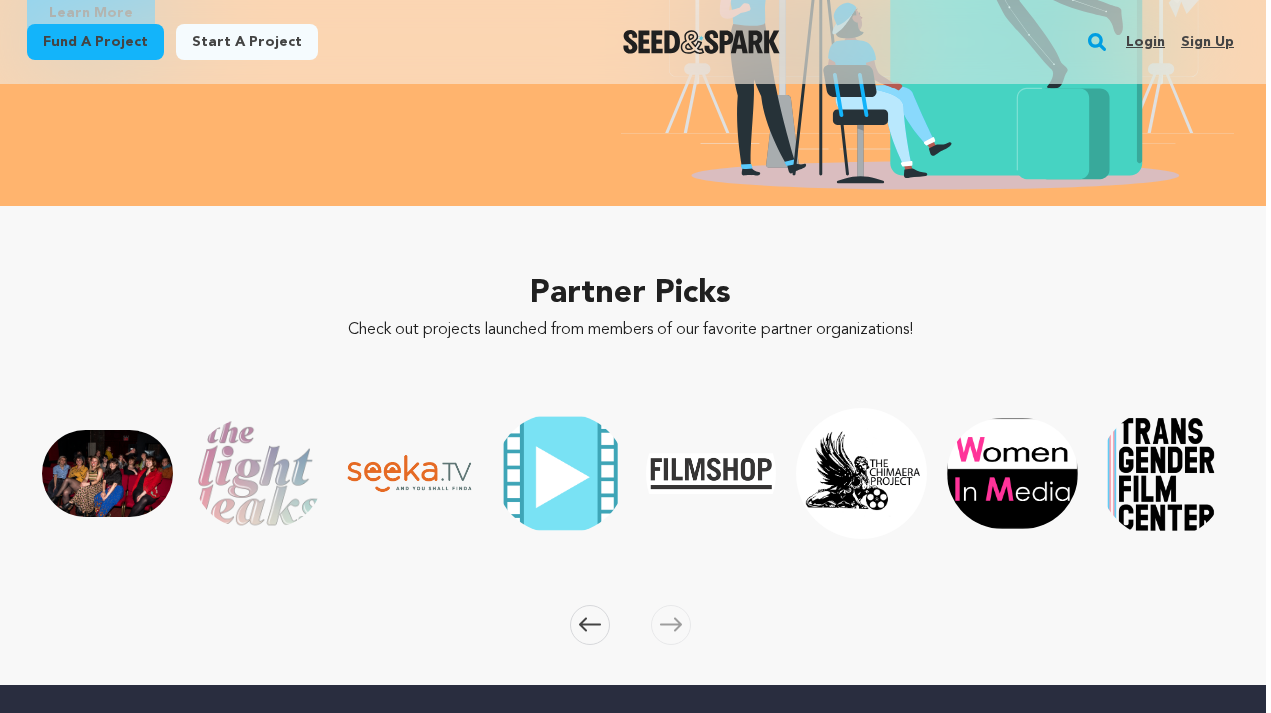 scroll, scrollTop: 0, scrollLeft: 3456, axis: horizontal 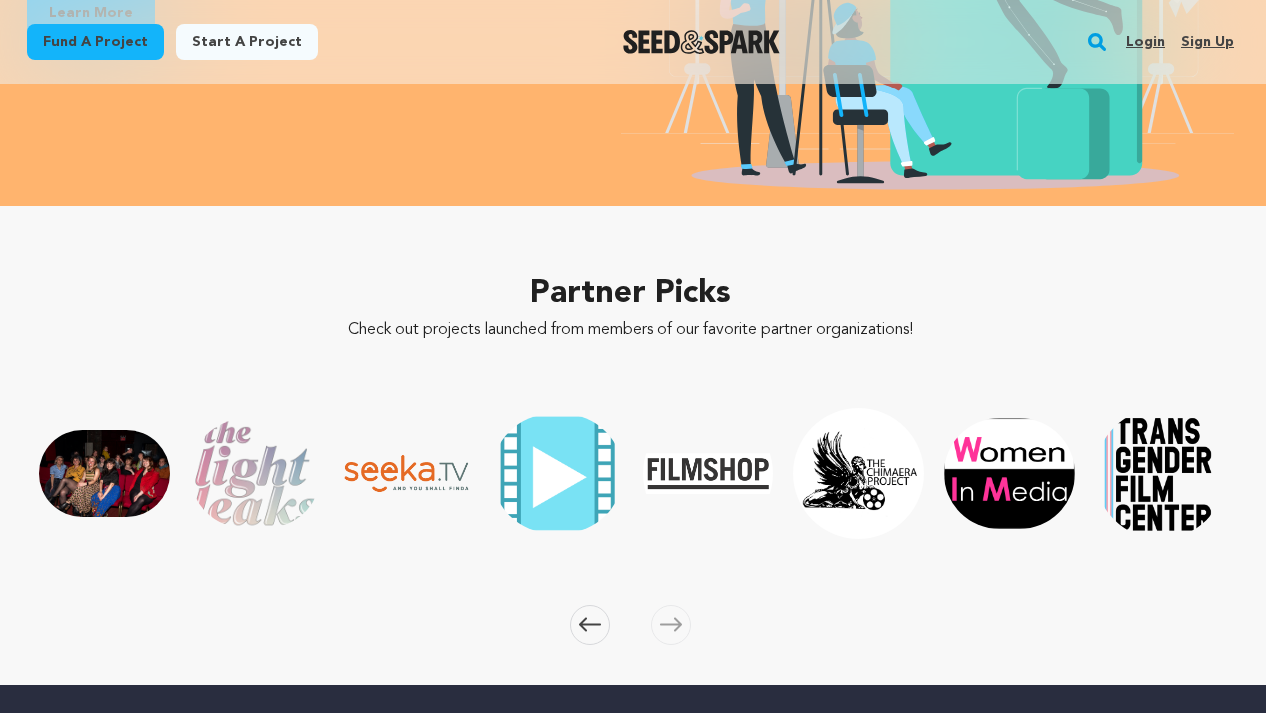 click at bounding box center [671, 625] 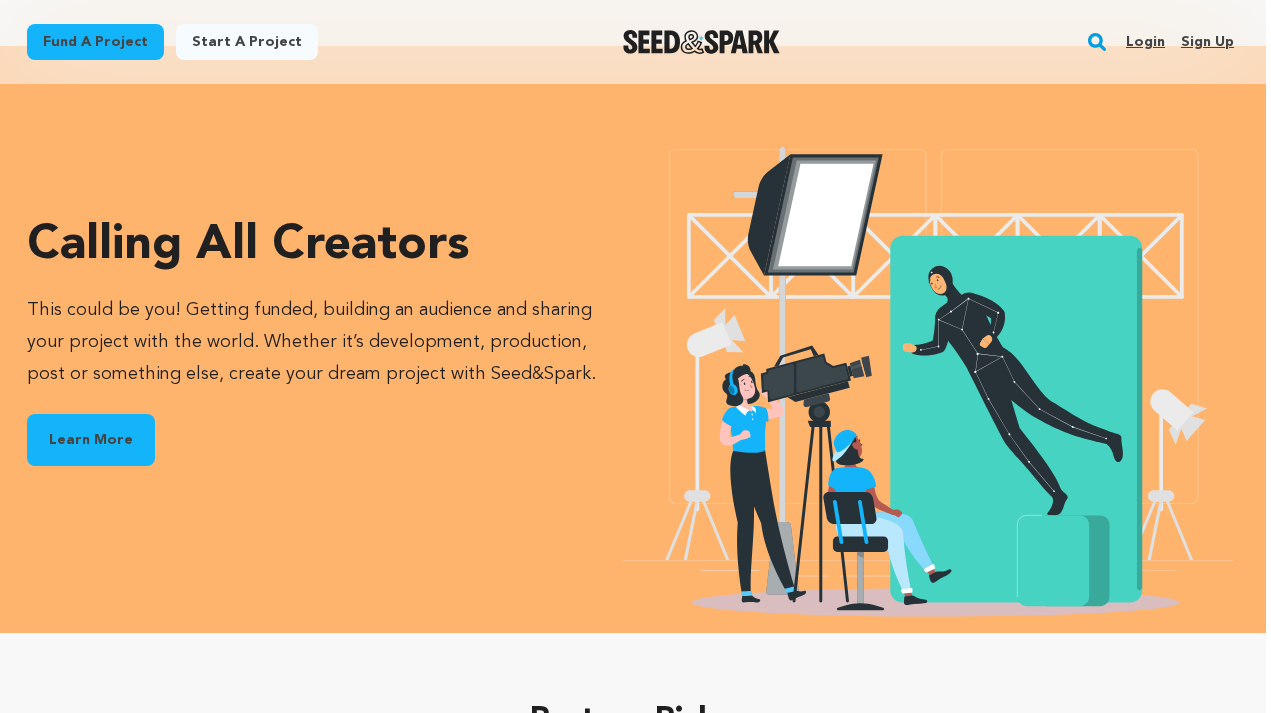 scroll, scrollTop: 3135, scrollLeft: 5, axis: both 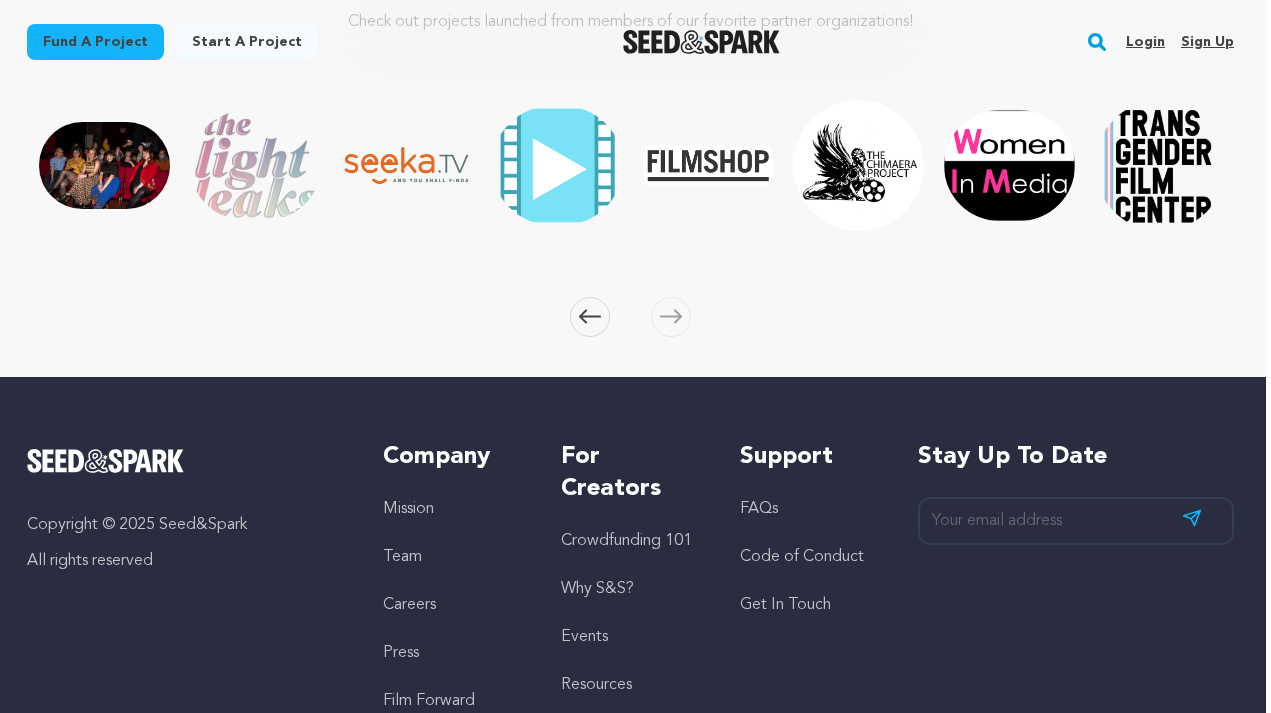 click at bounding box center (1160, 165) 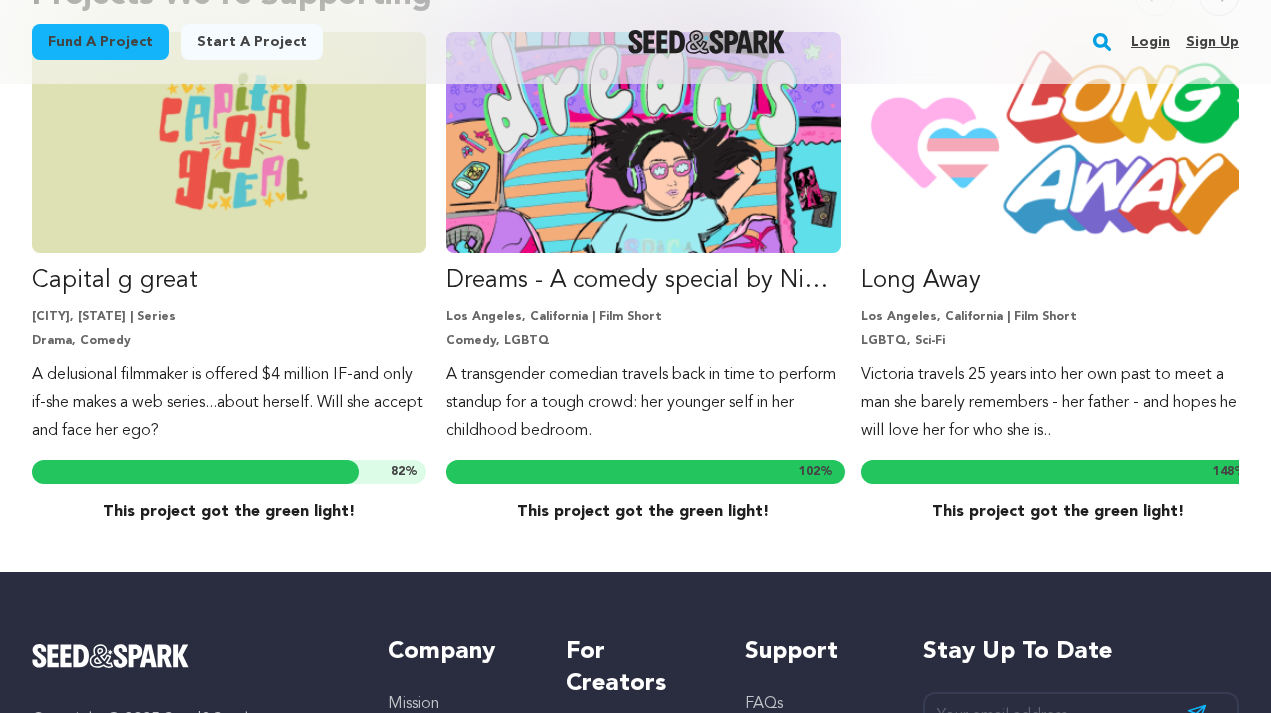 scroll, scrollTop: 470, scrollLeft: 0, axis: vertical 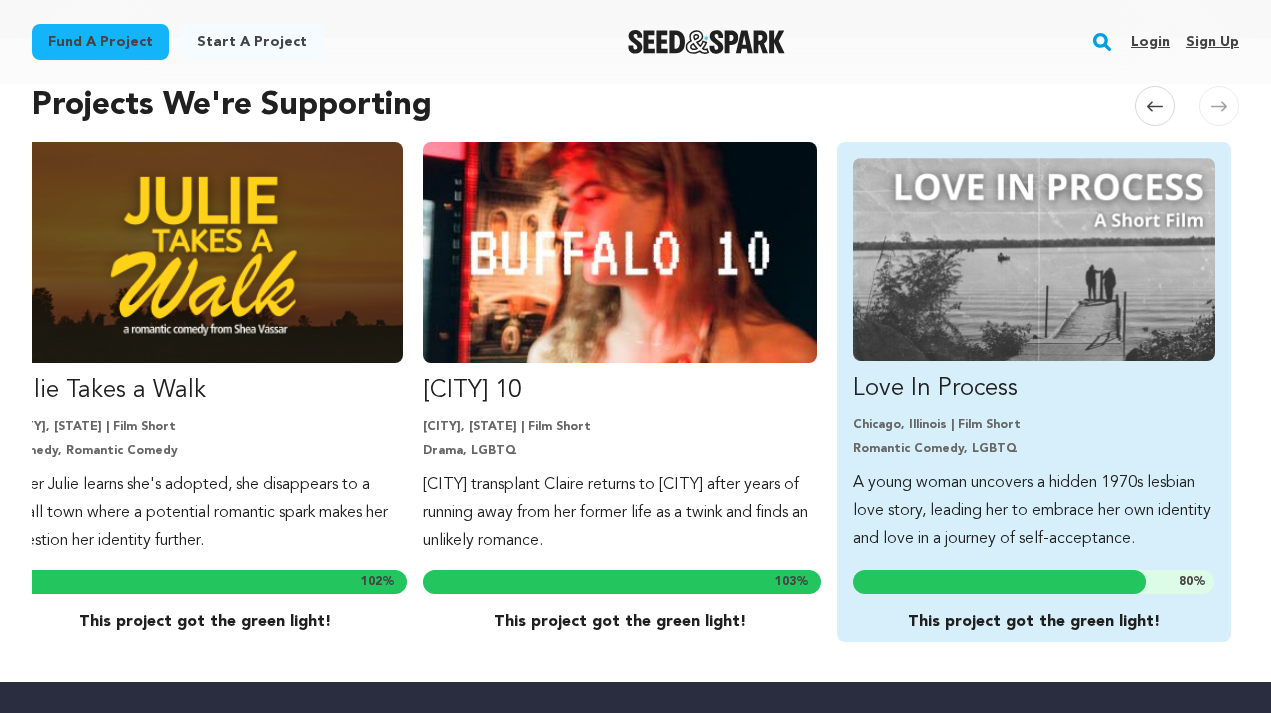 click on "A young woman uncovers a hidden 1970s lesbian love story, leading her to embrace her own identity and love in a journey of self-acceptance." at bounding box center [1034, 511] 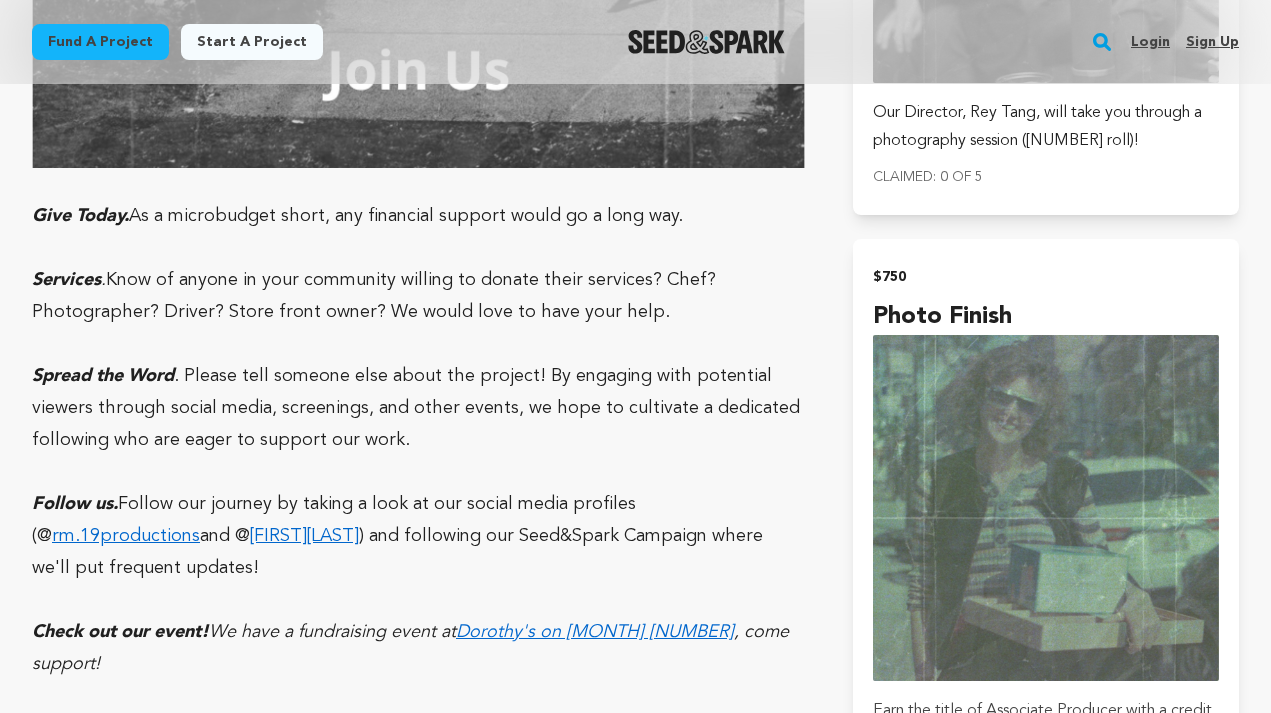 scroll, scrollTop: 5986, scrollLeft: 0, axis: vertical 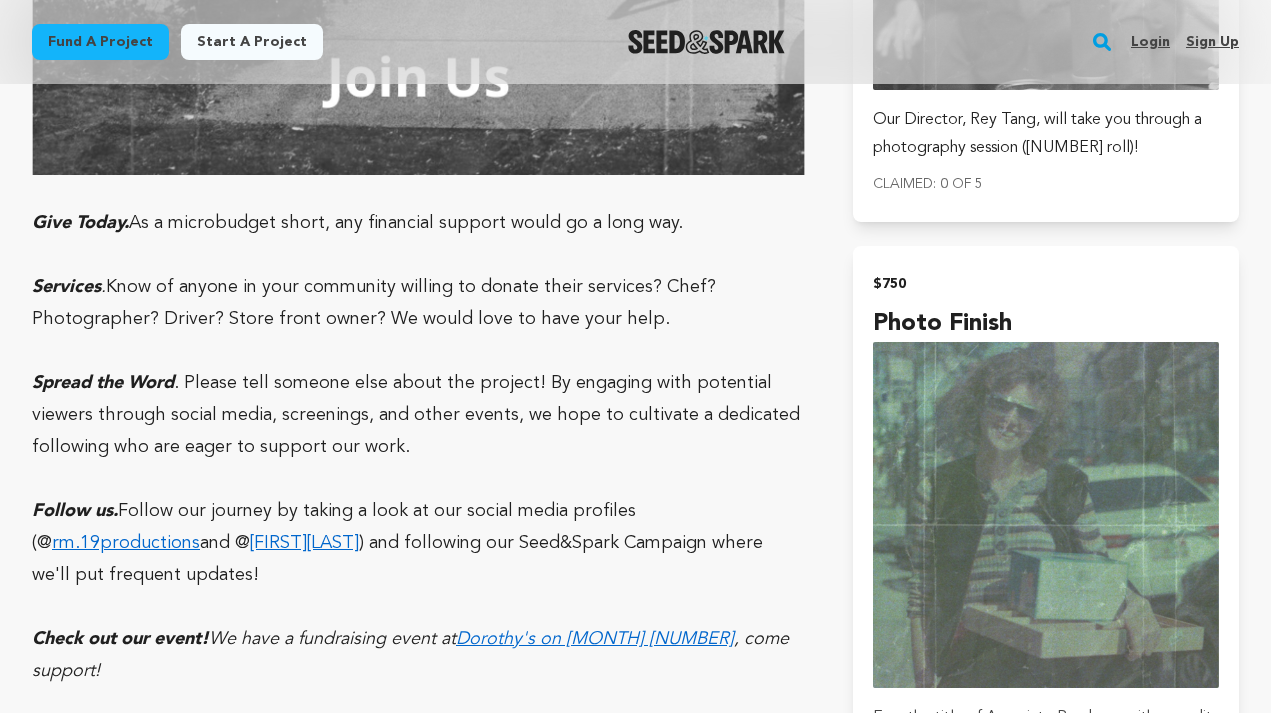 click on "rm.19productions" at bounding box center (126, 543) 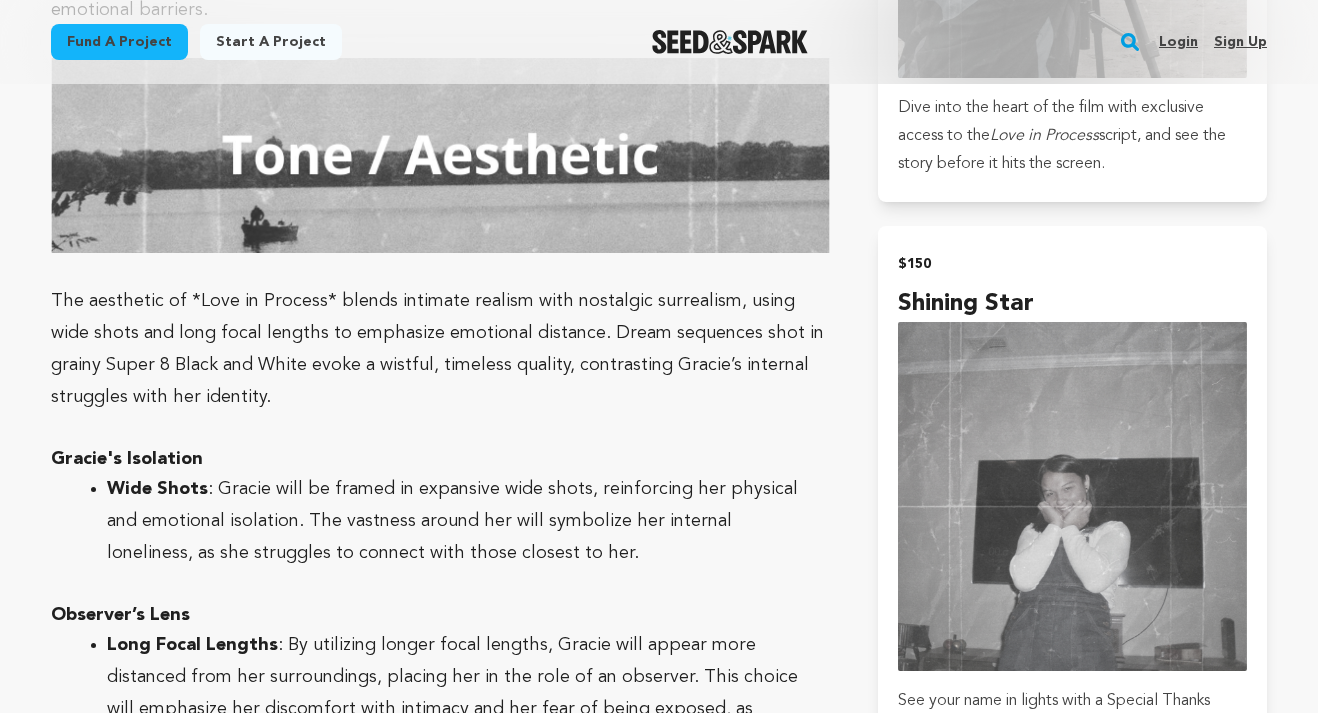 scroll, scrollTop: 2520, scrollLeft: 0, axis: vertical 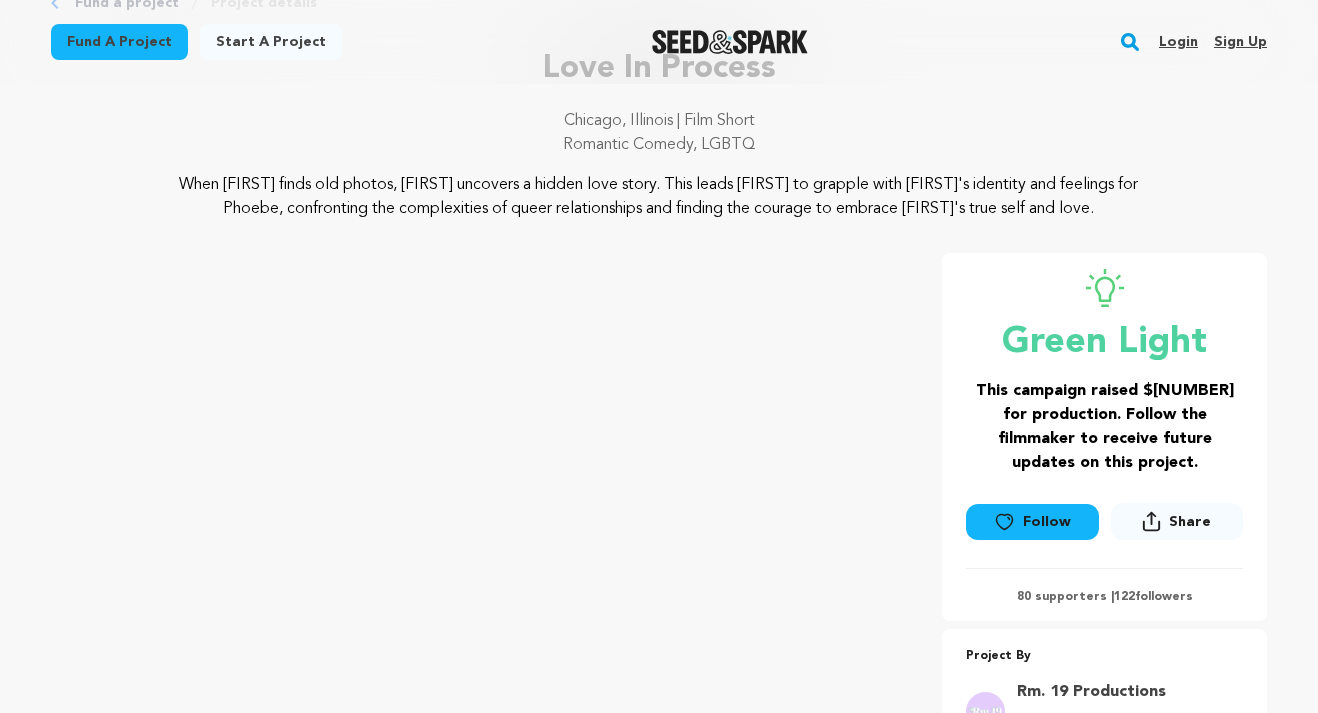 click on "When Gracie finds old photos, she uncovers a hidden love story. This leads her to grapple with her identity and feelings for Phoebe, confronting the complexities of queer relationships and finding the courage to embrace her true self and love." at bounding box center (659, 197) 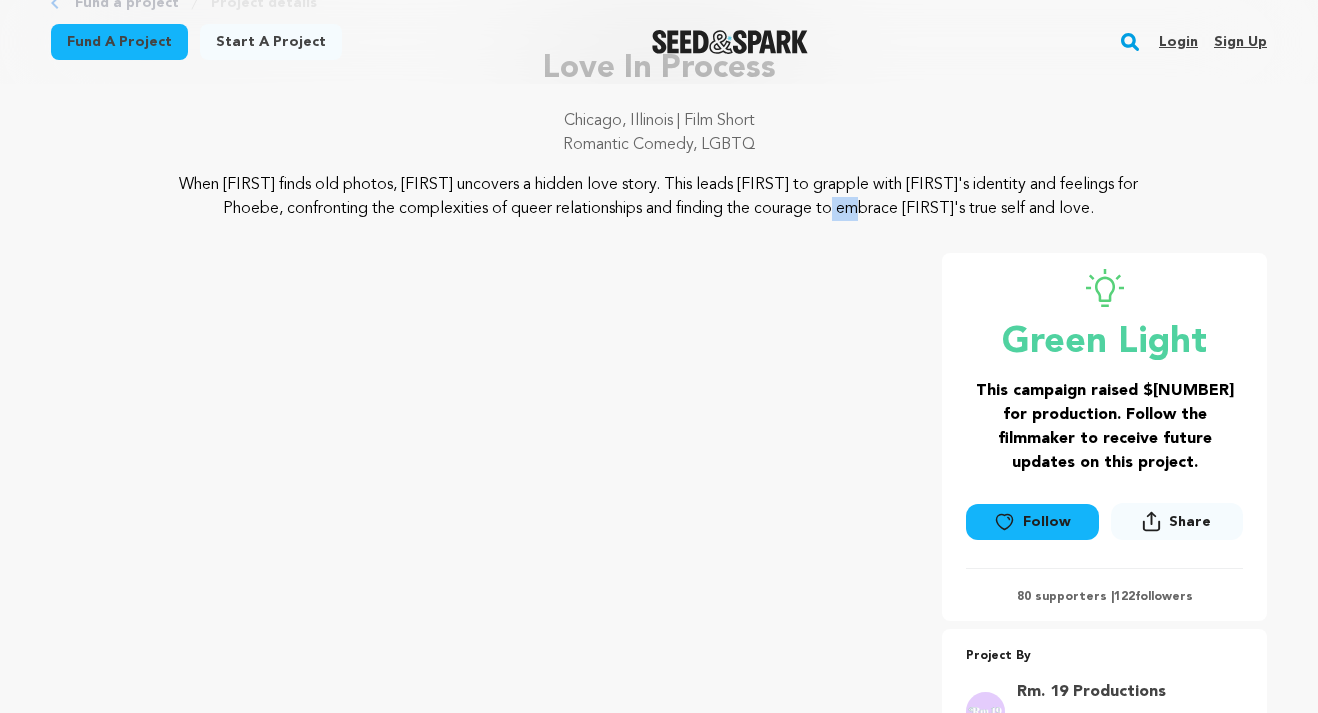 click on "When Gracie finds old photos, she uncovers a hidden love story. This leads her to grapple with her identity and feelings for Phoebe, confronting the complexities of queer relationships and finding the courage to embrace her true self and love." at bounding box center (659, 197) 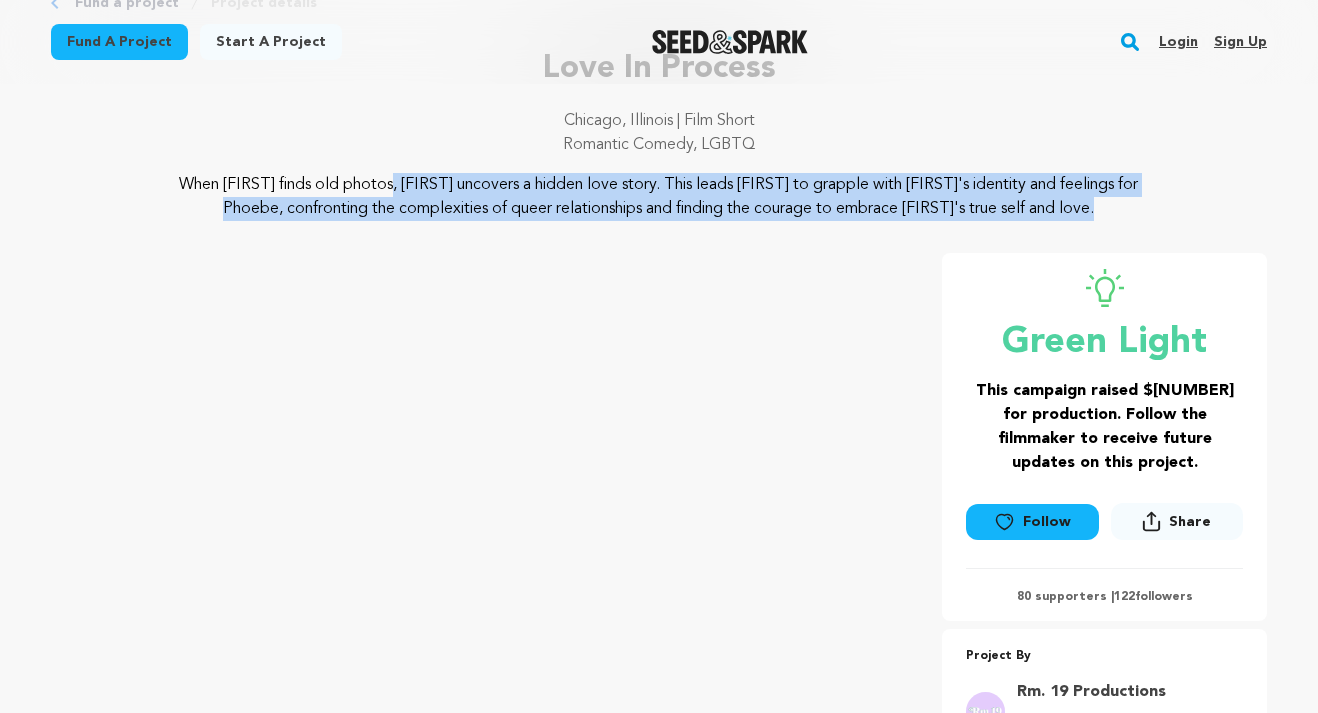 click on "When Gracie finds old photos, she uncovers a hidden love story. This leads her to grapple with her identity and feelings for Phoebe, confronting the complexities of queer relationships and finding the courage to embrace her true self and love." at bounding box center [659, 197] 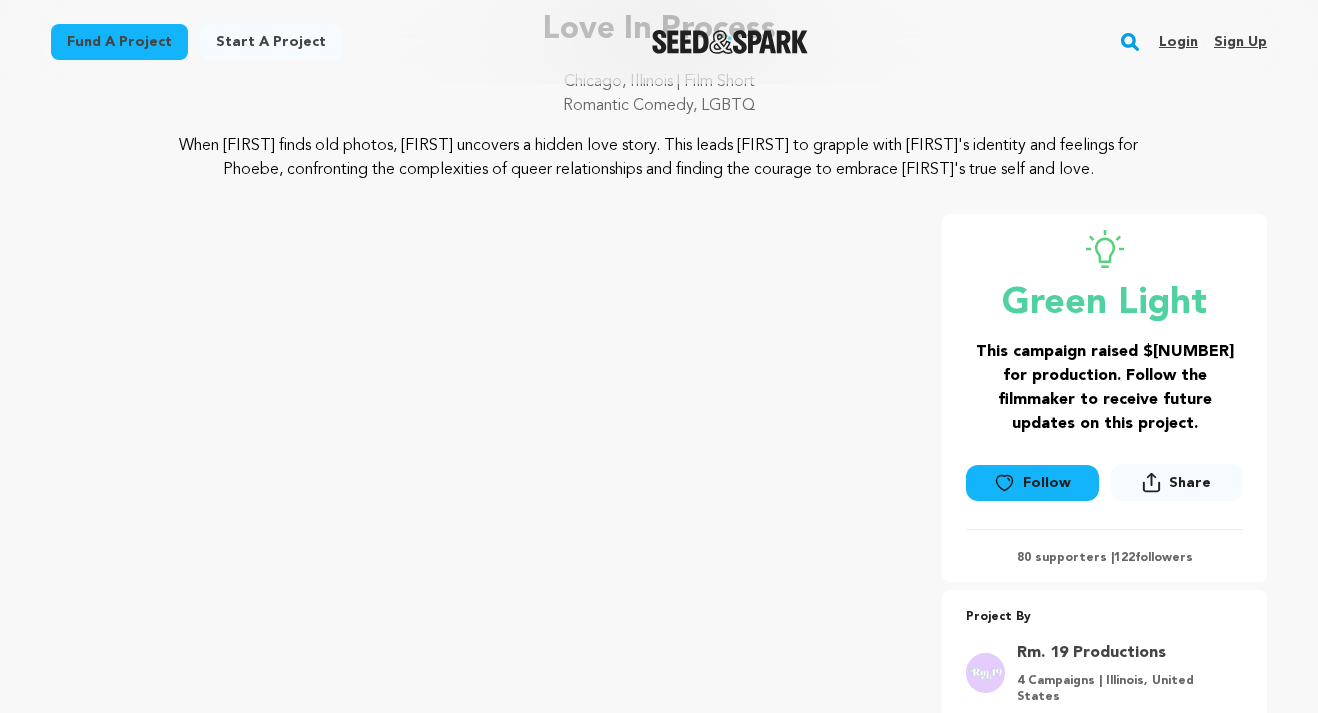 scroll, scrollTop: 0, scrollLeft: 0, axis: both 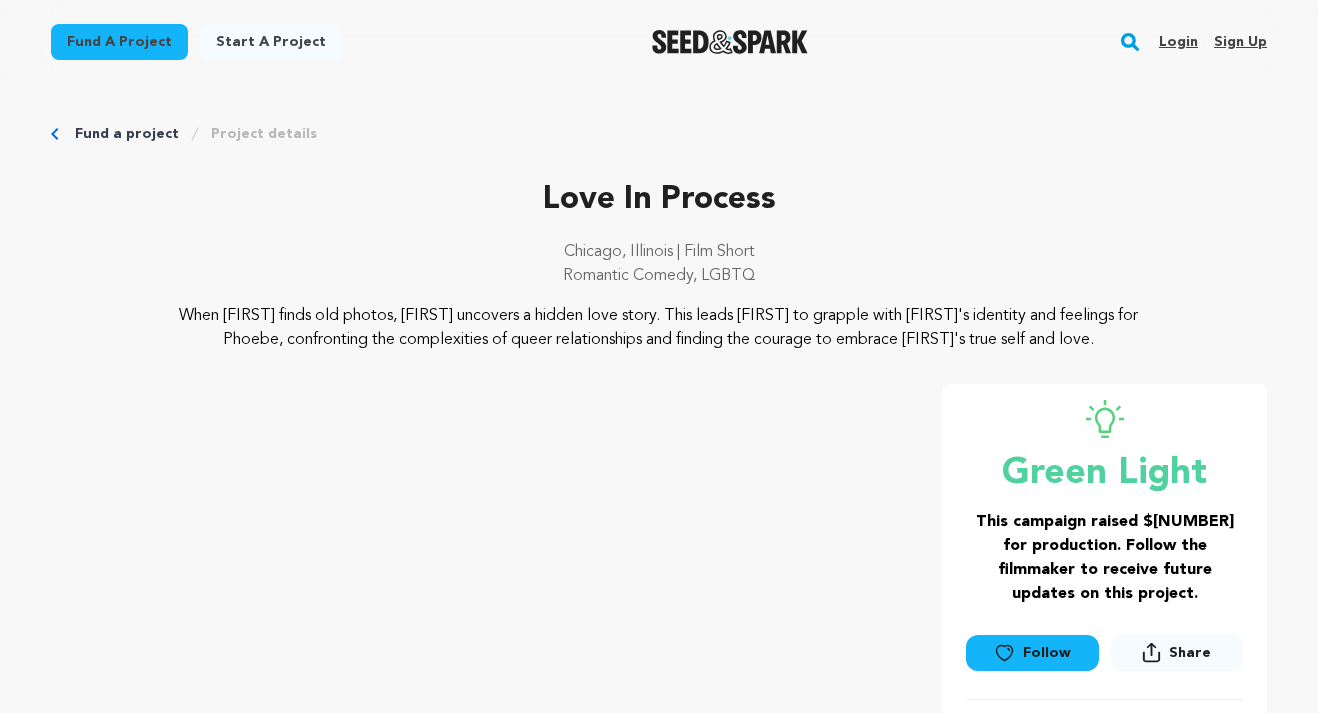 click at bounding box center [730, 42] 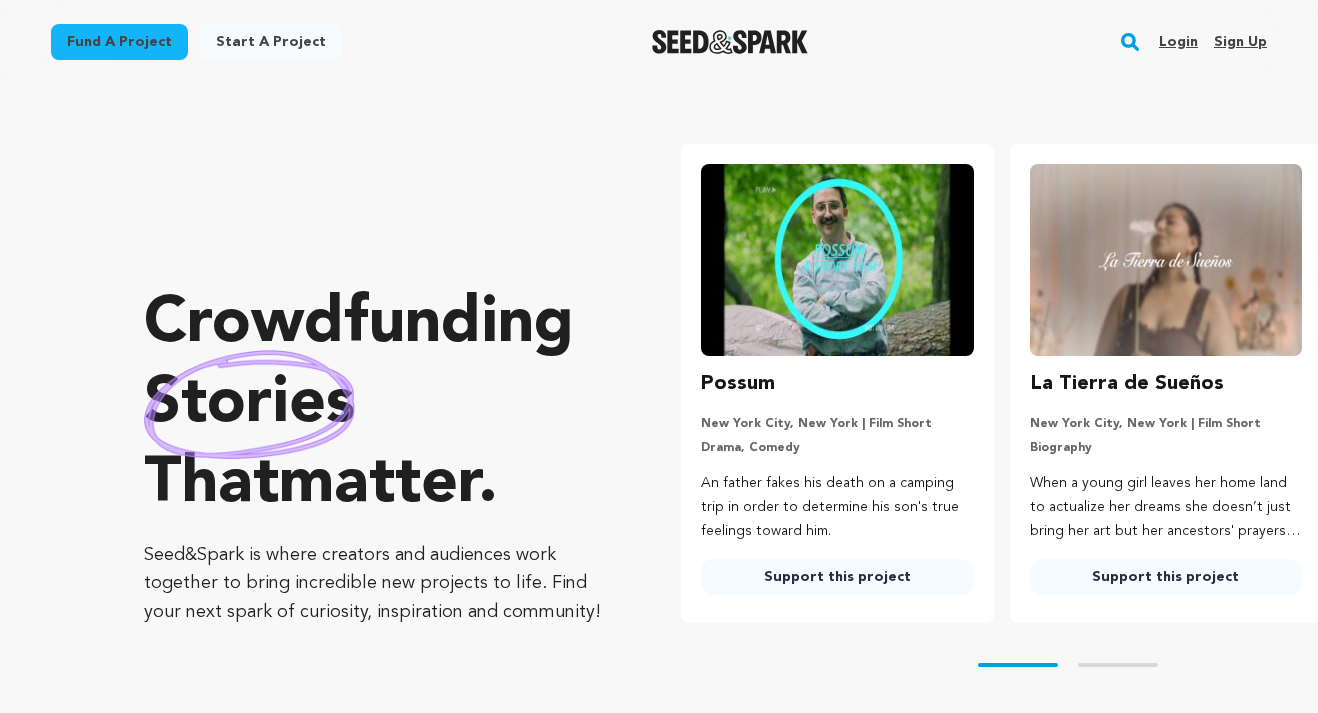 scroll, scrollTop: 0, scrollLeft: 0, axis: both 